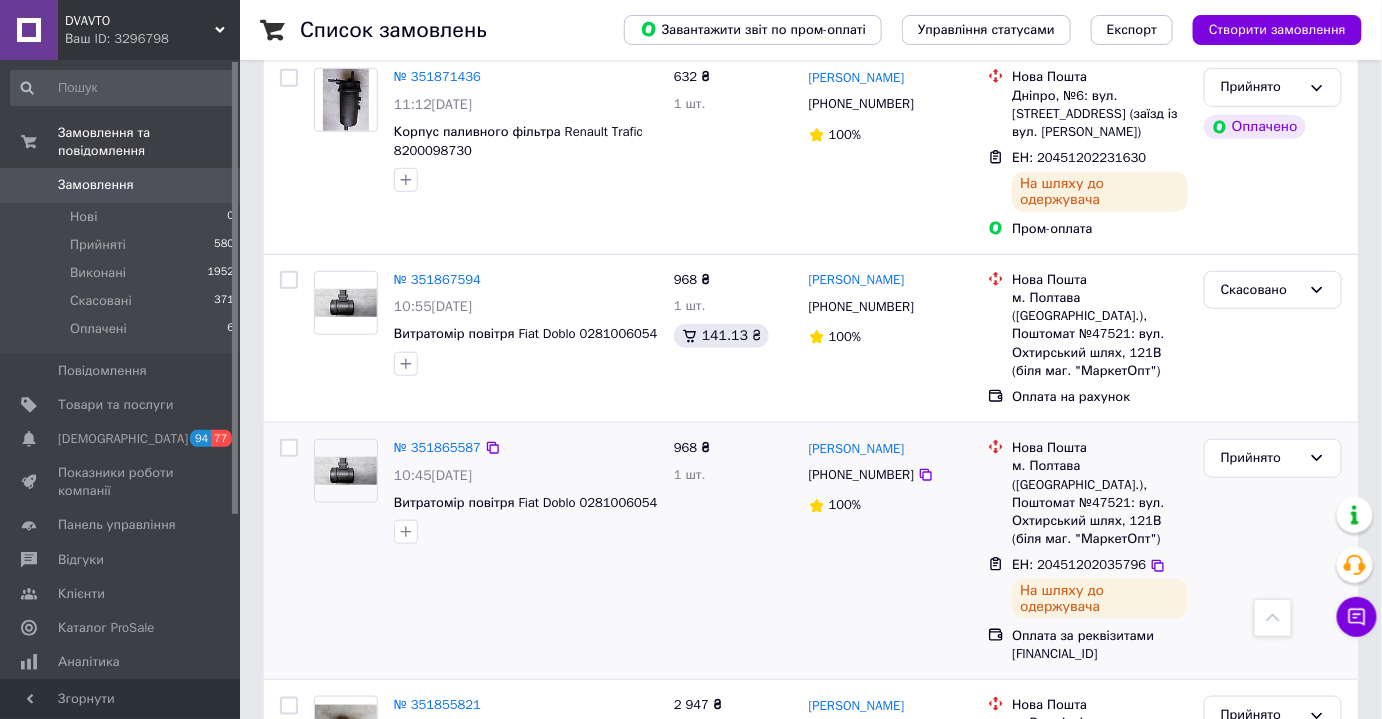 scroll, scrollTop: 1818, scrollLeft: 0, axis: vertical 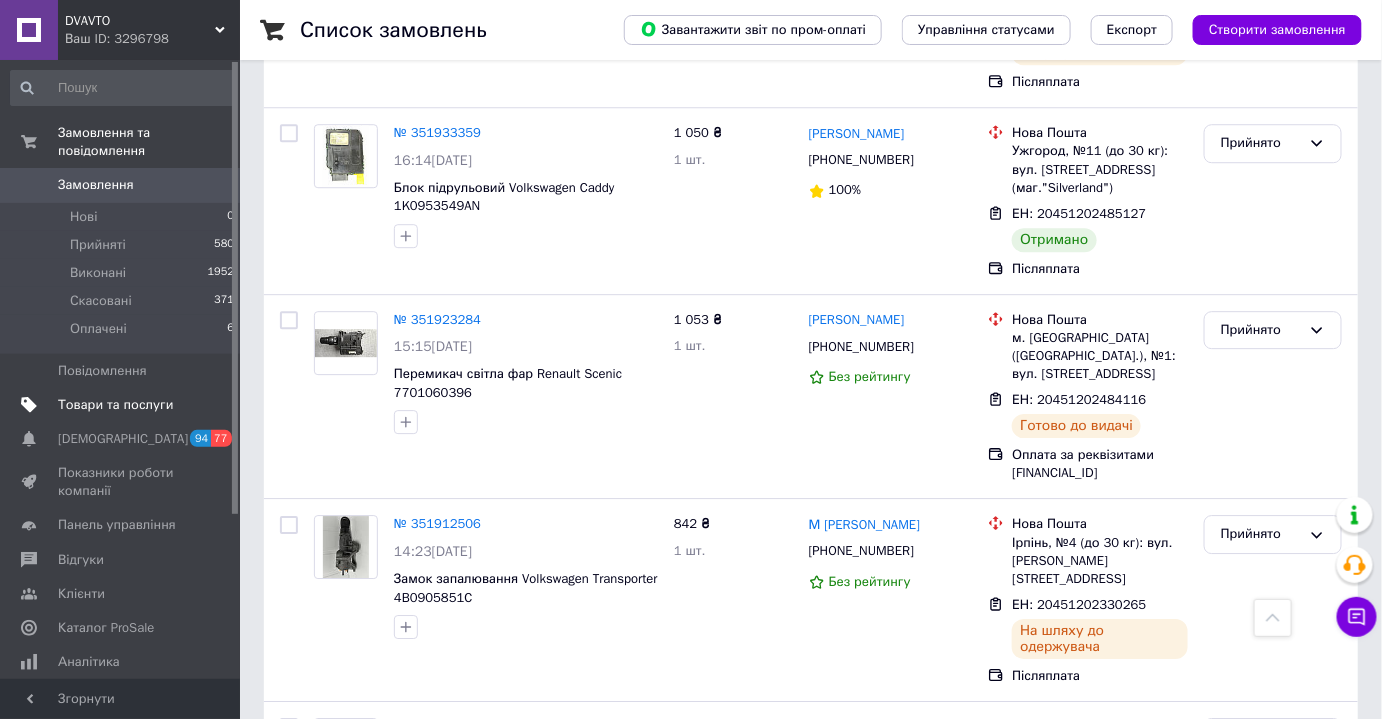 click on "Товари та послуги" at bounding box center (115, 405) 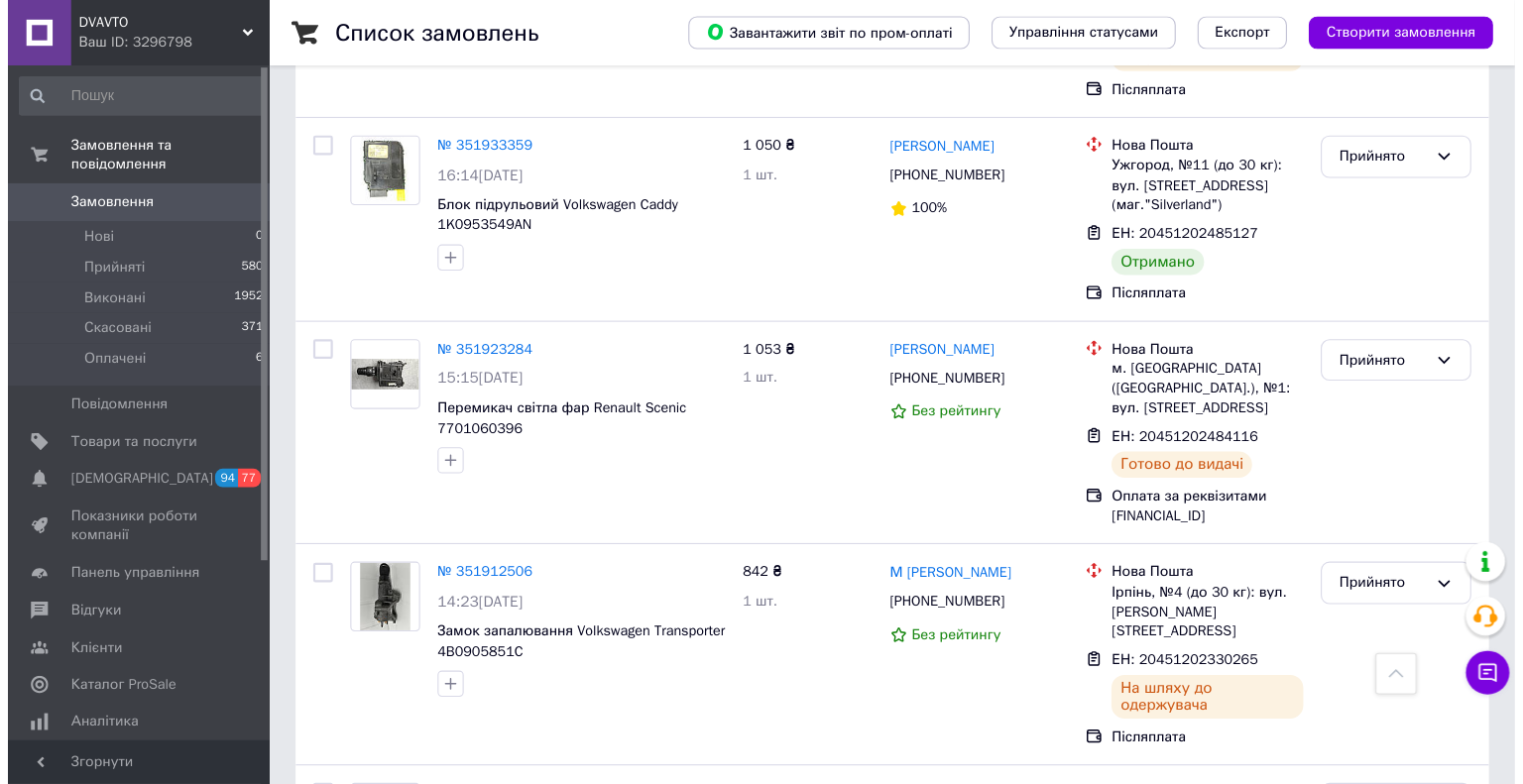 scroll, scrollTop: 0, scrollLeft: 0, axis: both 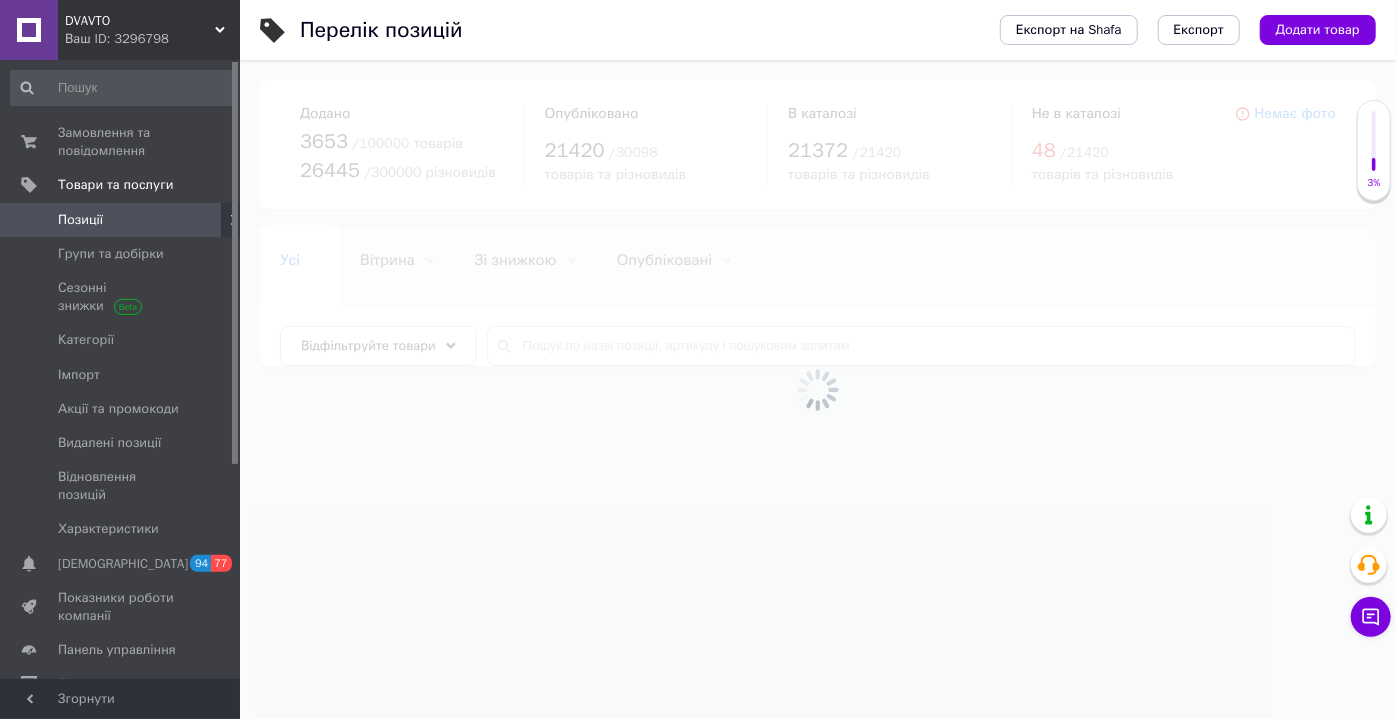 click at bounding box center [818, 389] 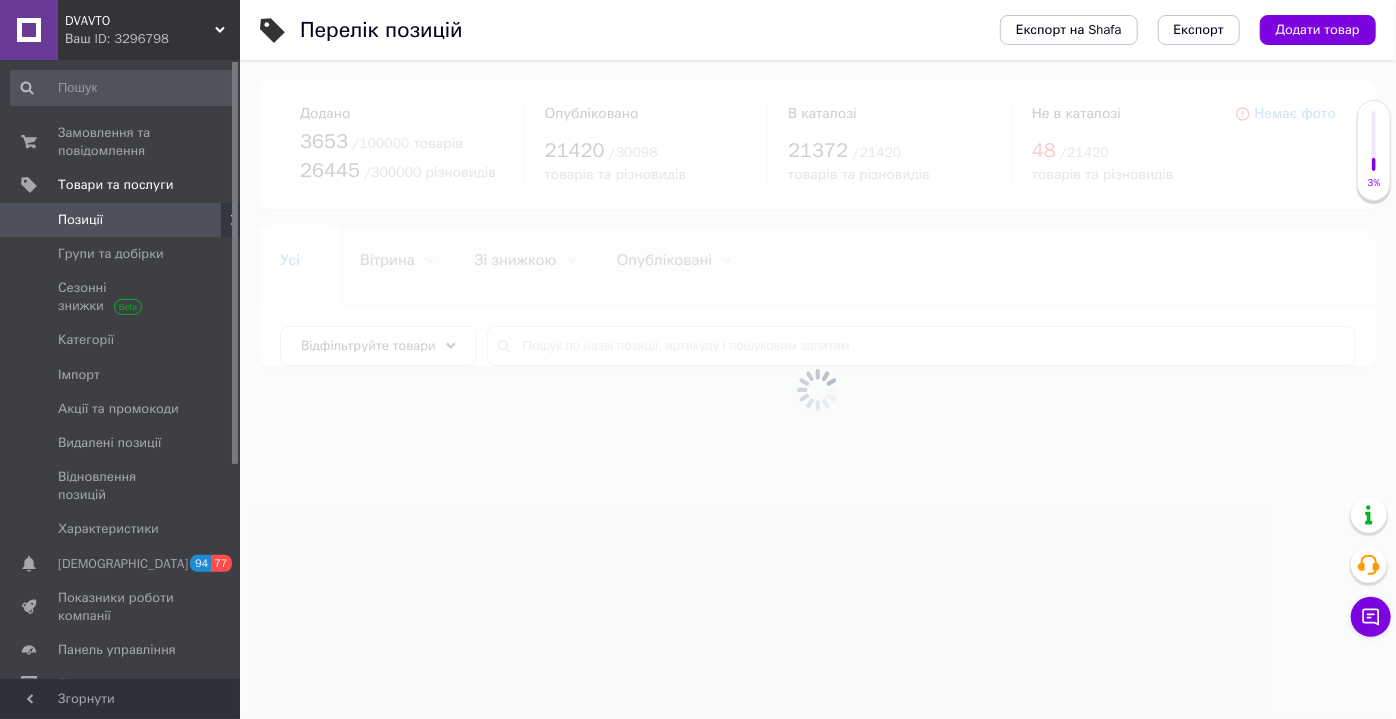 click at bounding box center [818, 389] 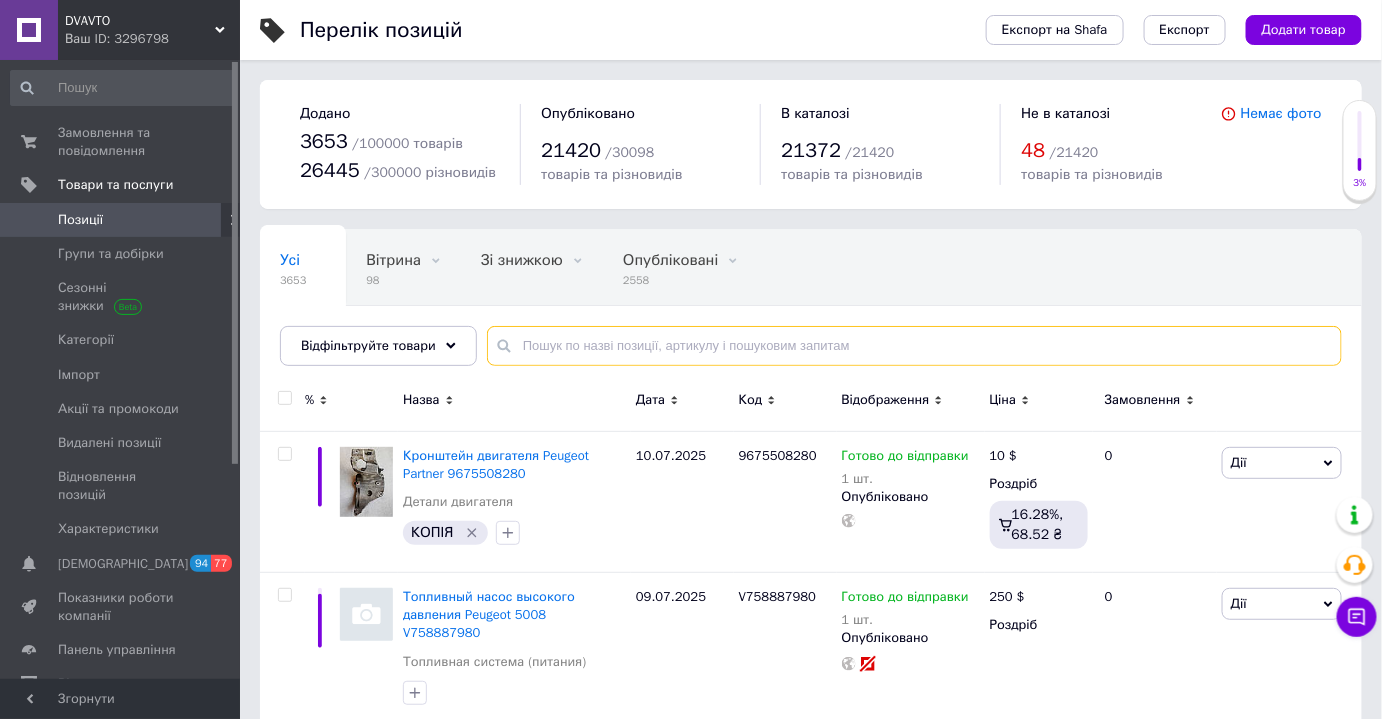 click at bounding box center [914, 346] 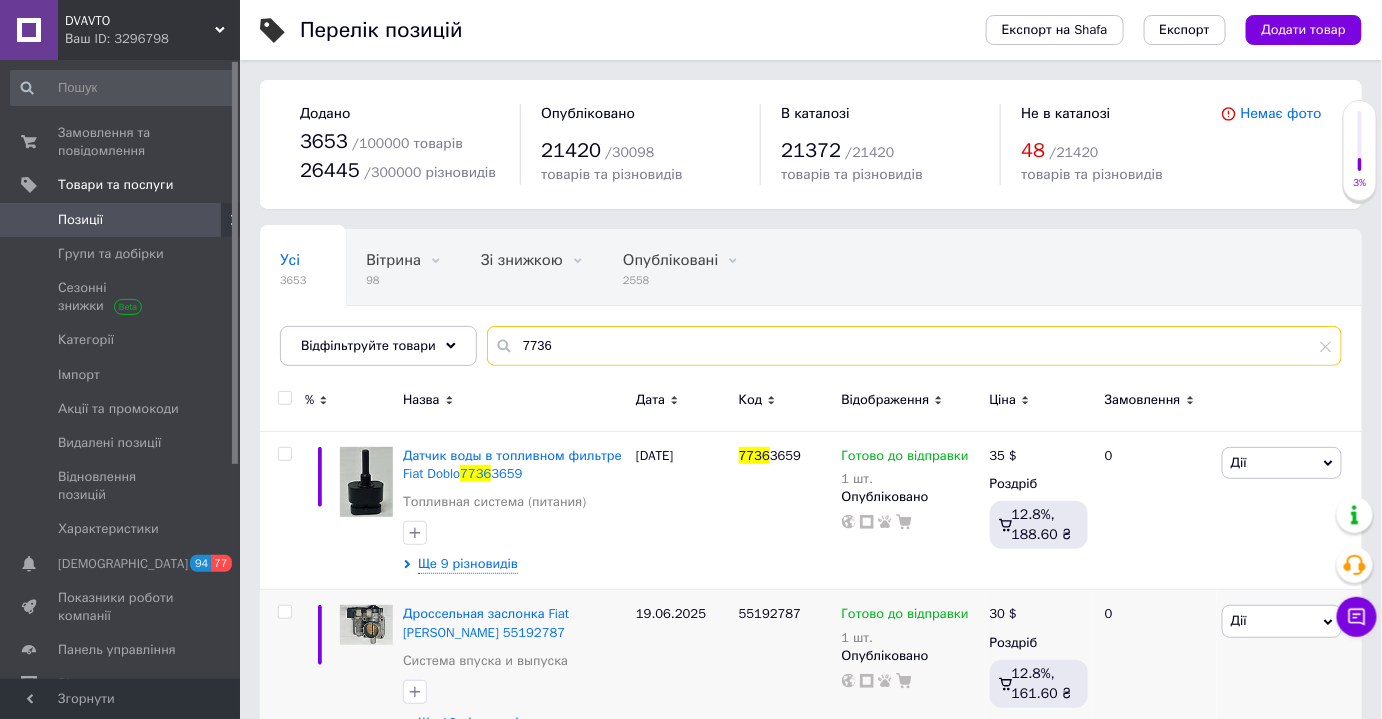 type on "7736" 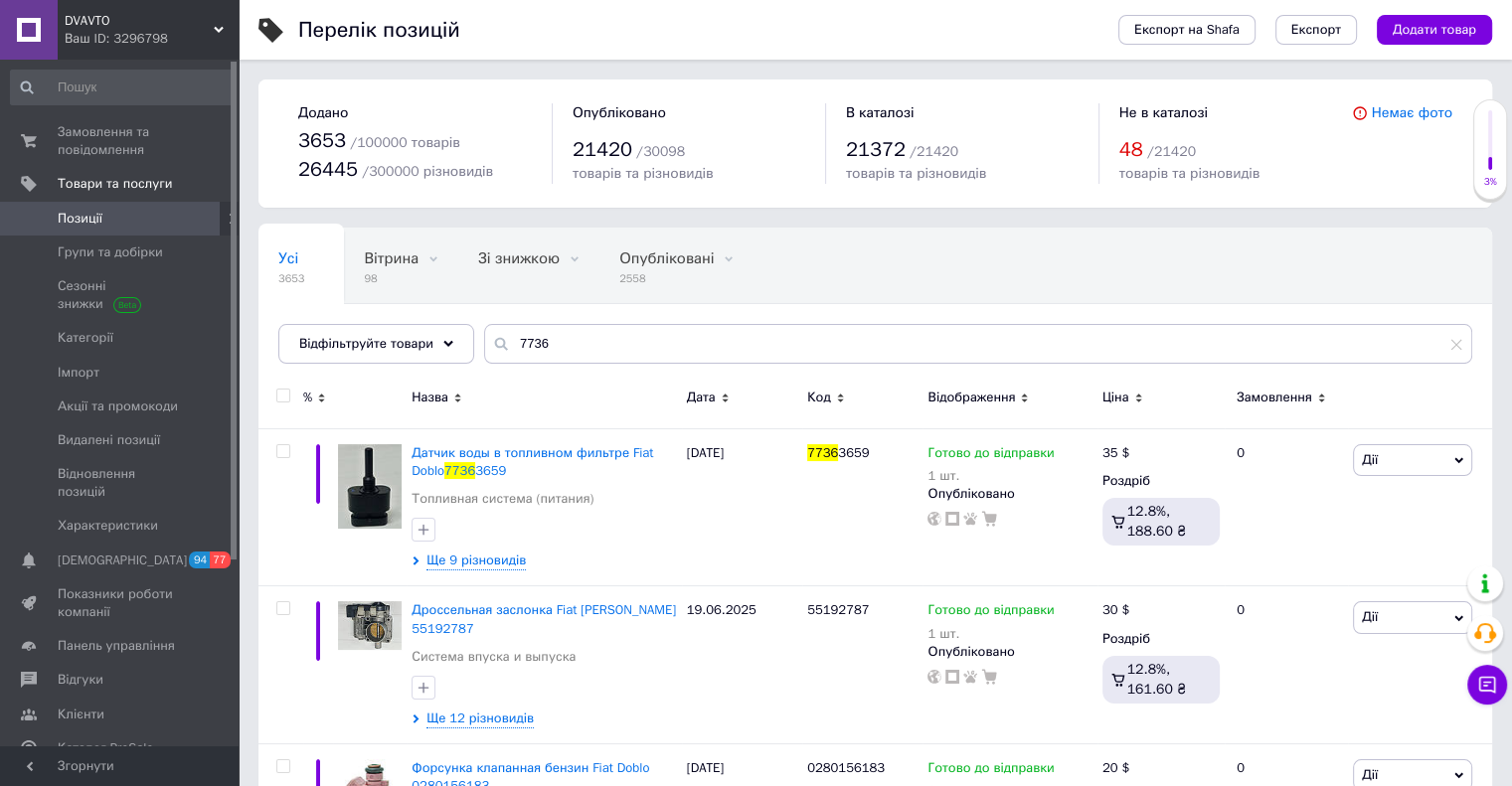 drag, startPoint x: 95, startPoint y: 151, endPoint x: 441, endPoint y: 181, distance: 347.2981 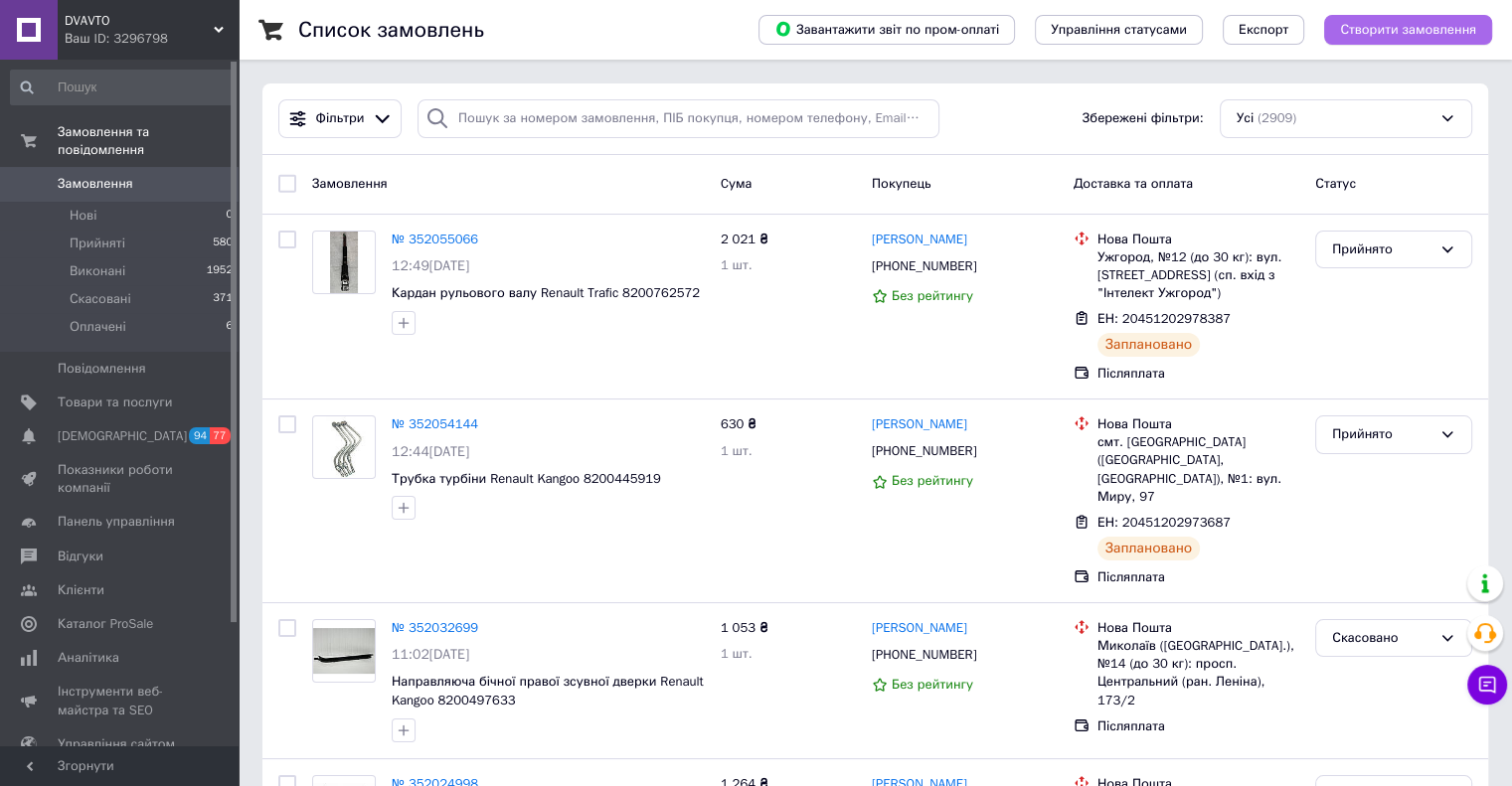 click on "Створити замовлення" at bounding box center [1408, 30] 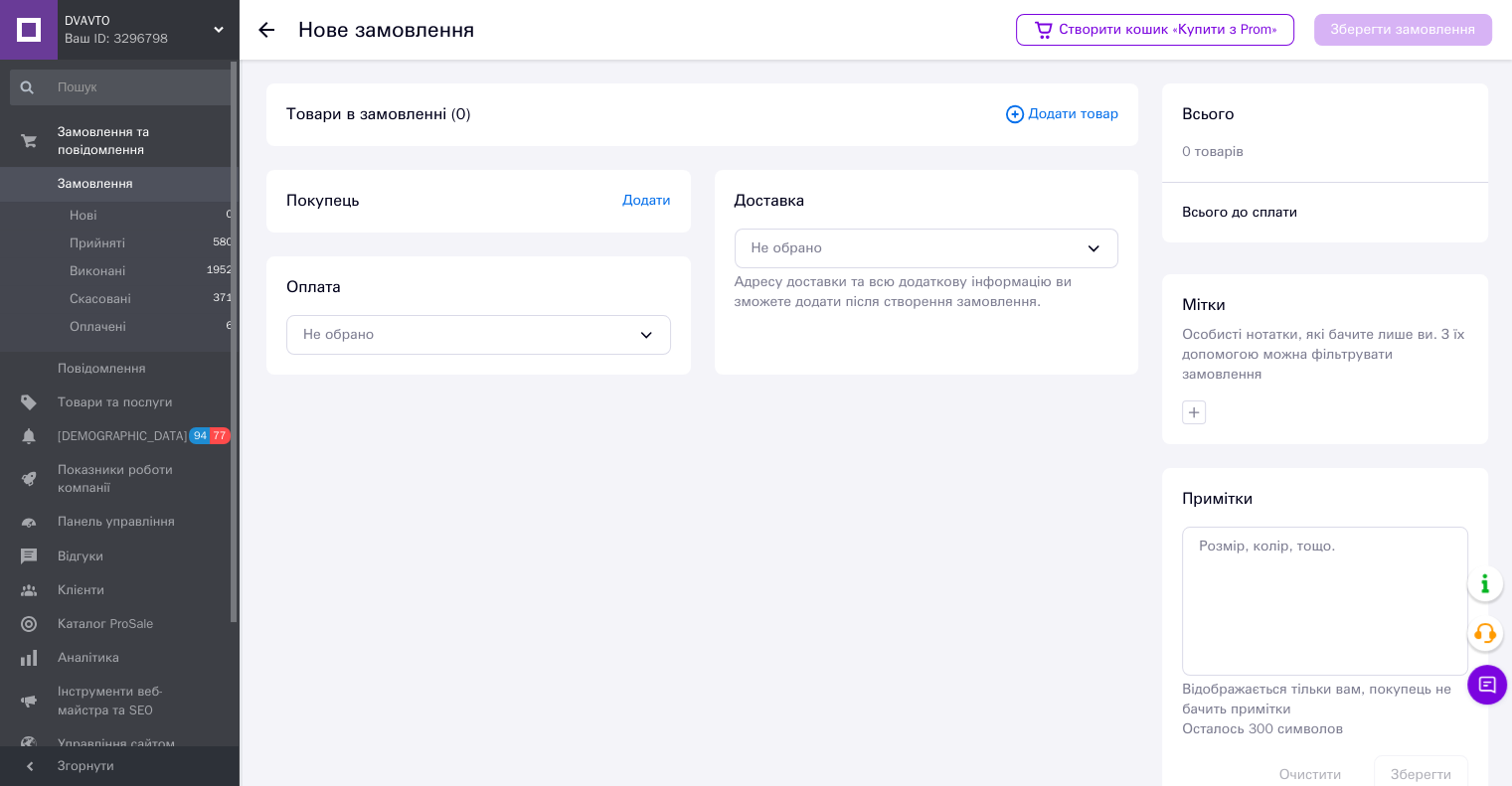 click on "Додати товар" at bounding box center [1061, 114] 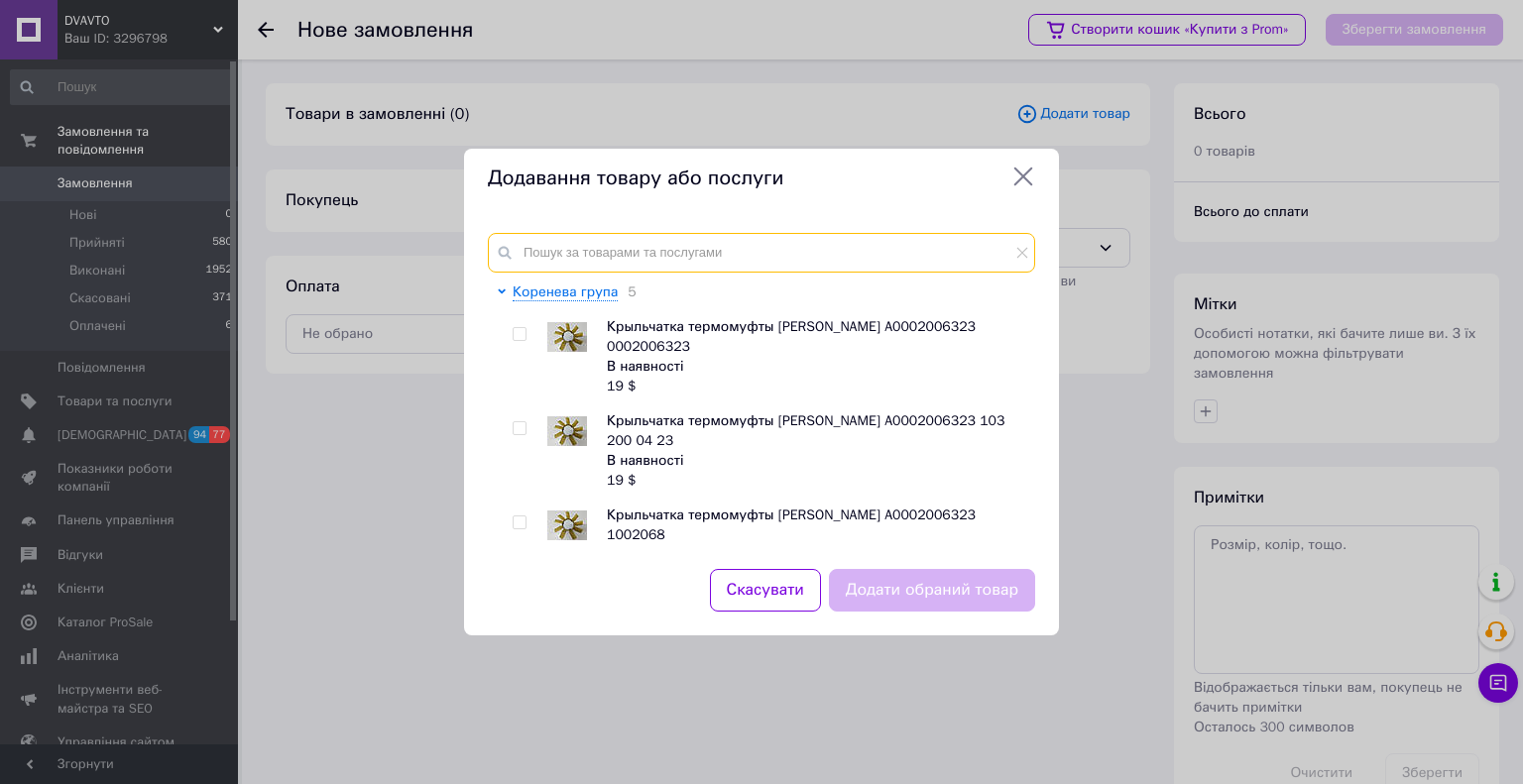 click at bounding box center (762, 253) 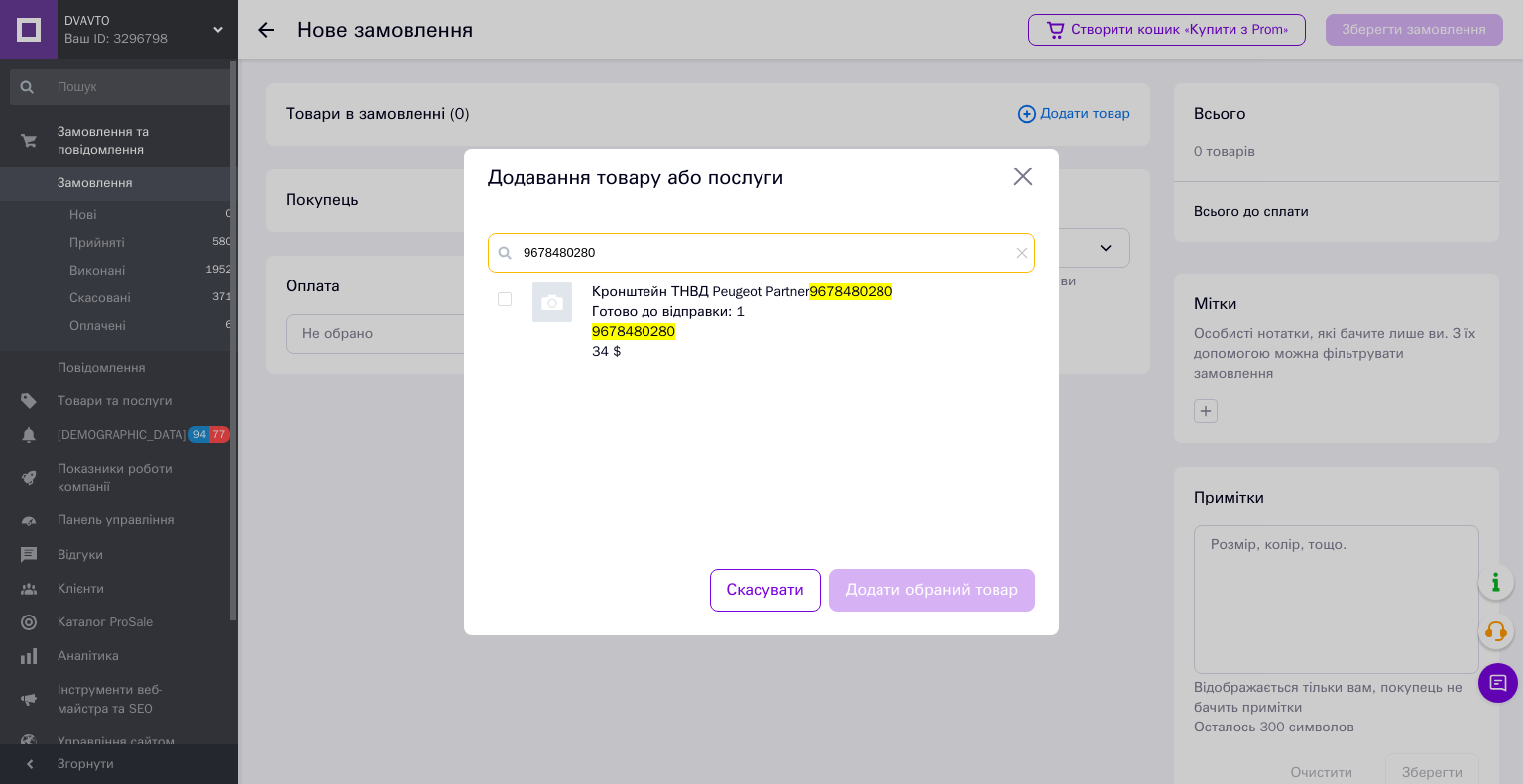 type on "9678480280" 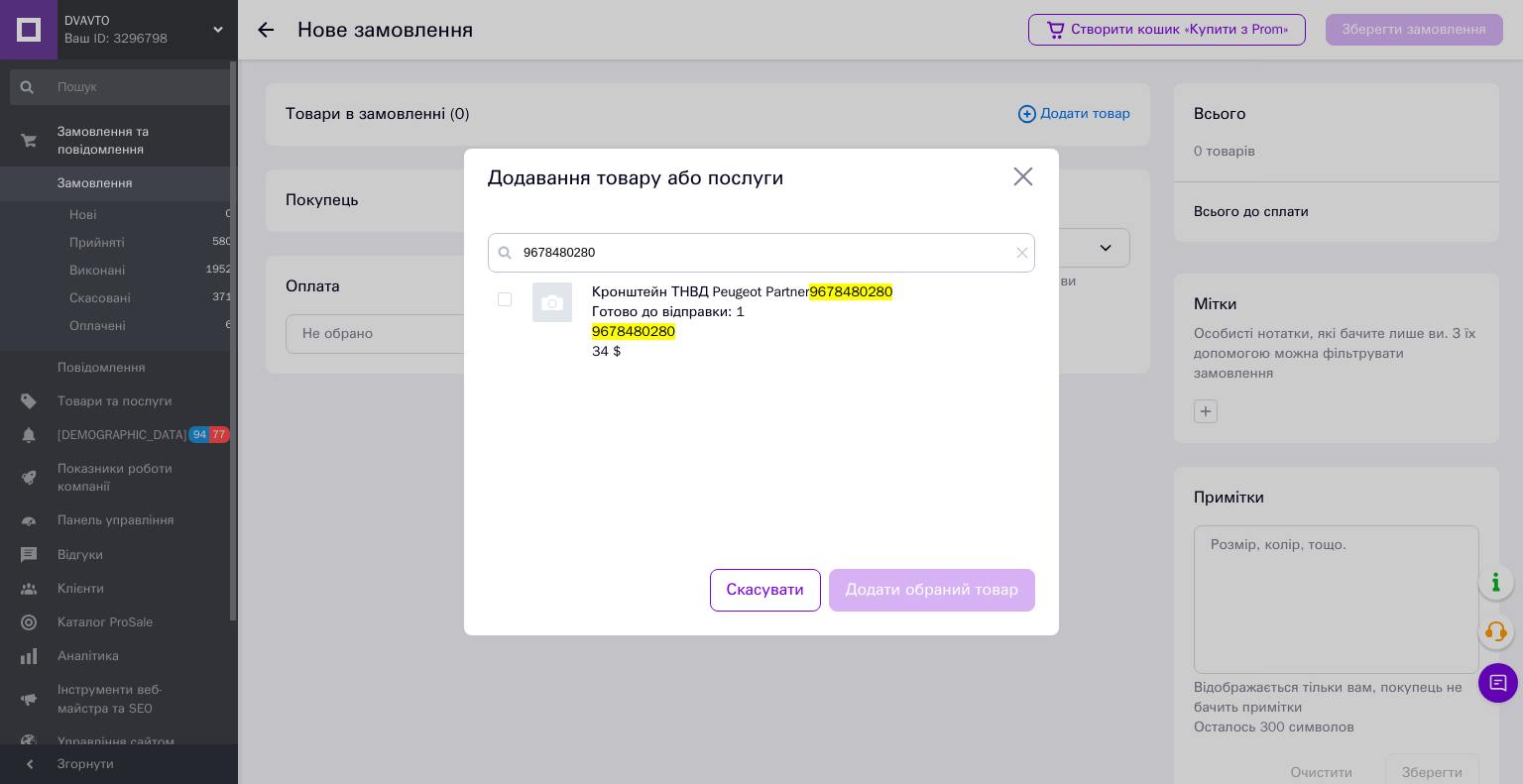 click at bounding box center [504, 299] 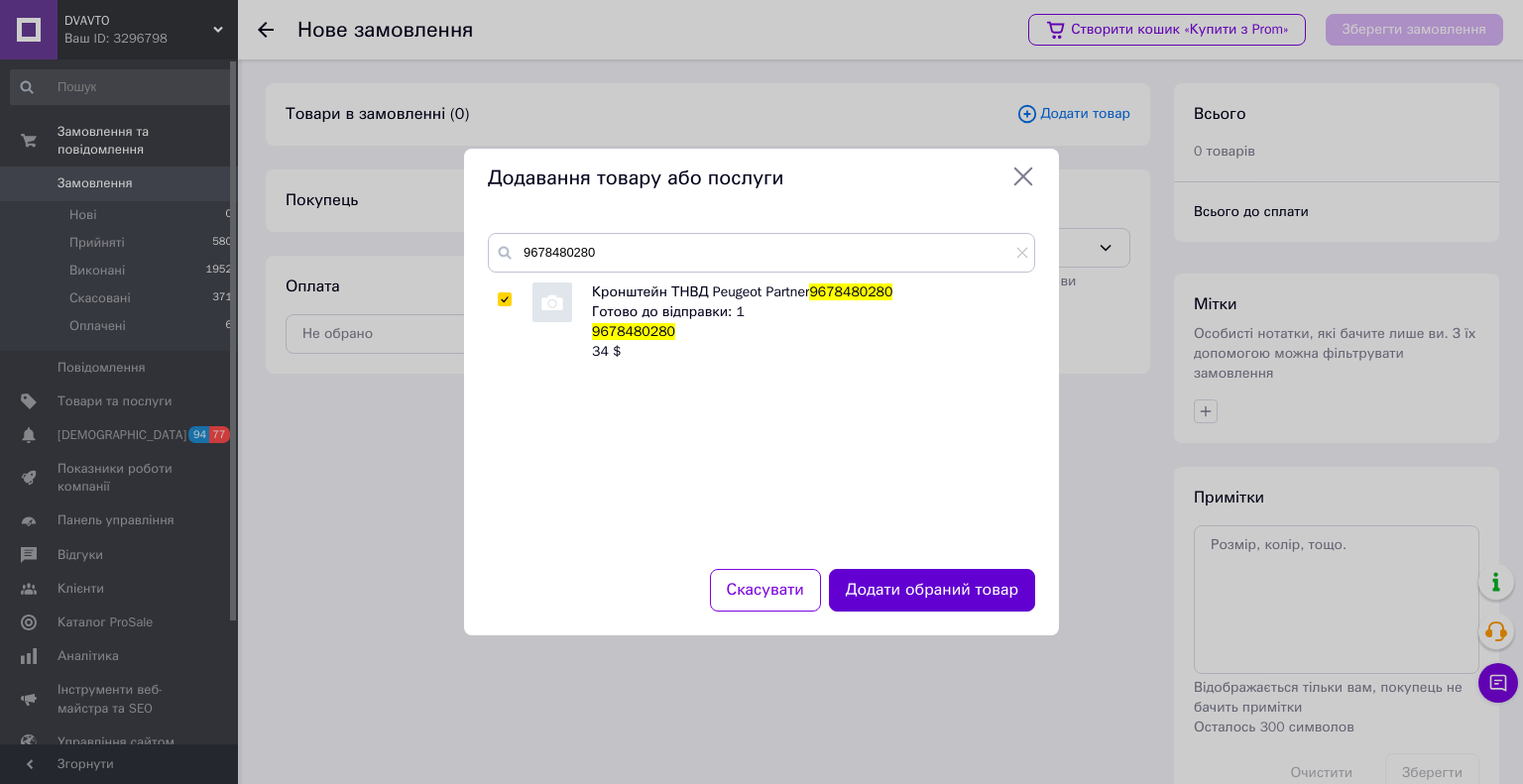 click on "Додати обраний товар" at bounding box center (932, 590) 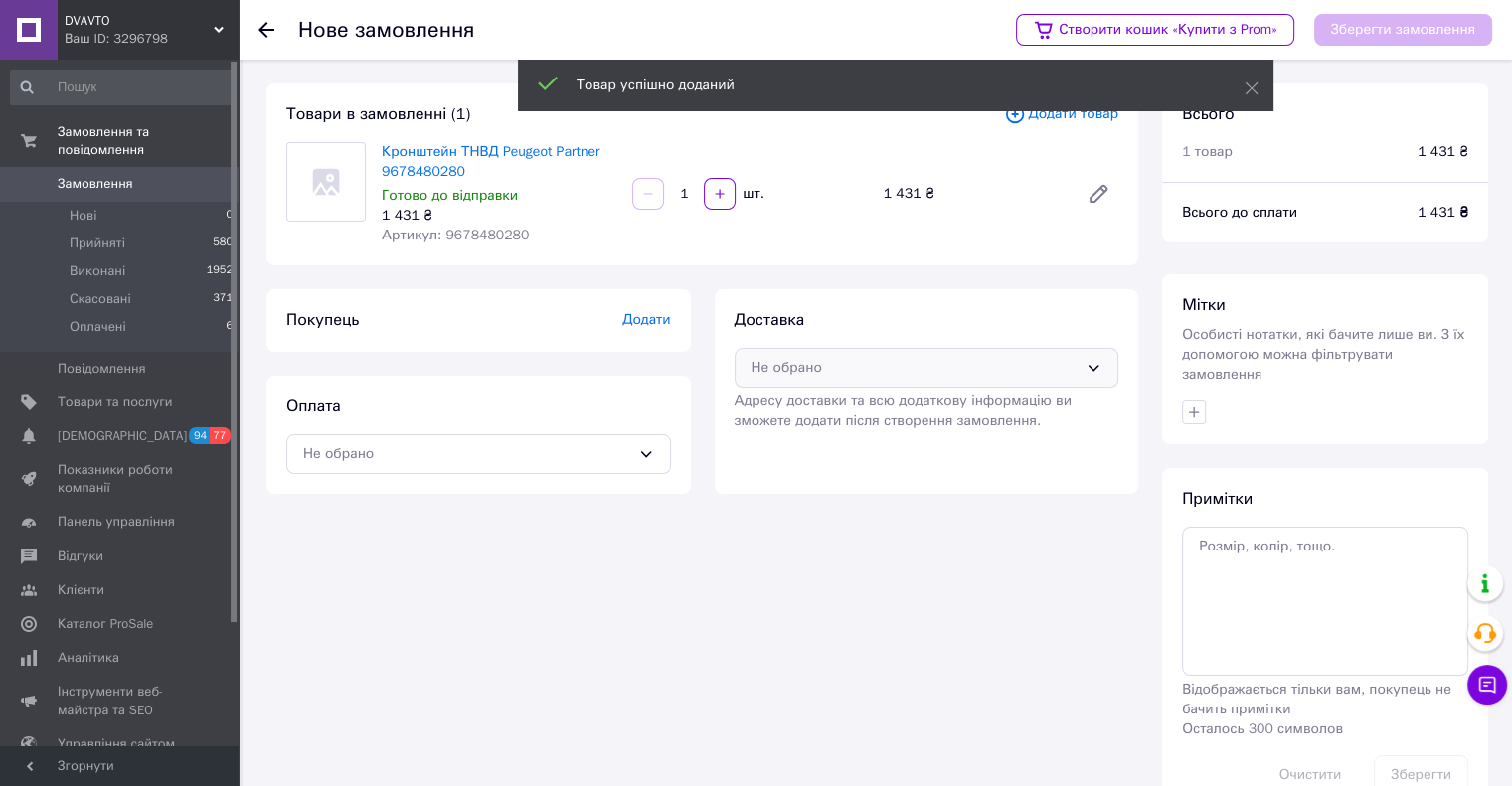 drag, startPoint x: 877, startPoint y: 360, endPoint x: 869, endPoint y: 382, distance: 23.4094 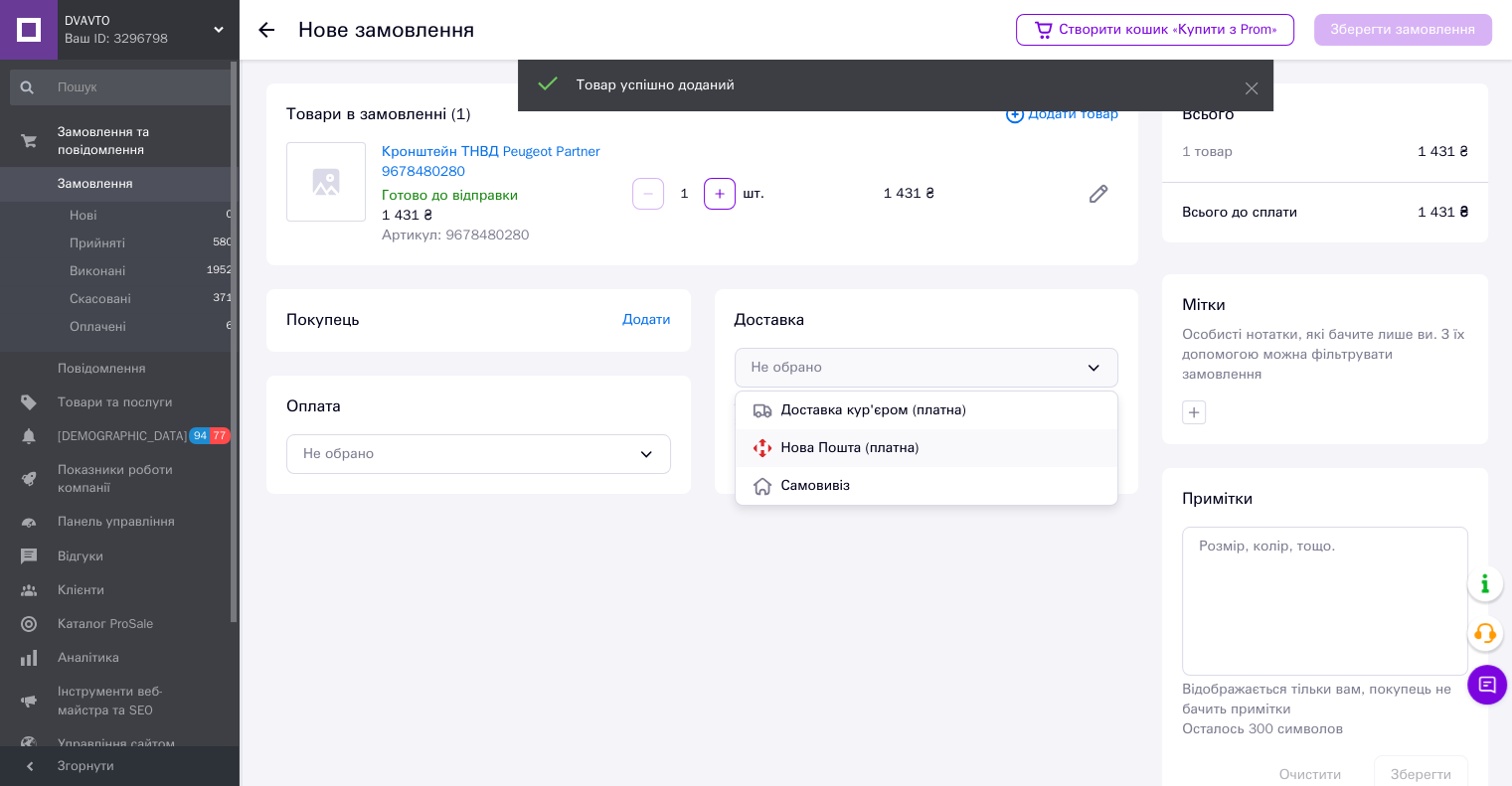 click on "Нова Пошта (платна)" at bounding box center (941, 448) 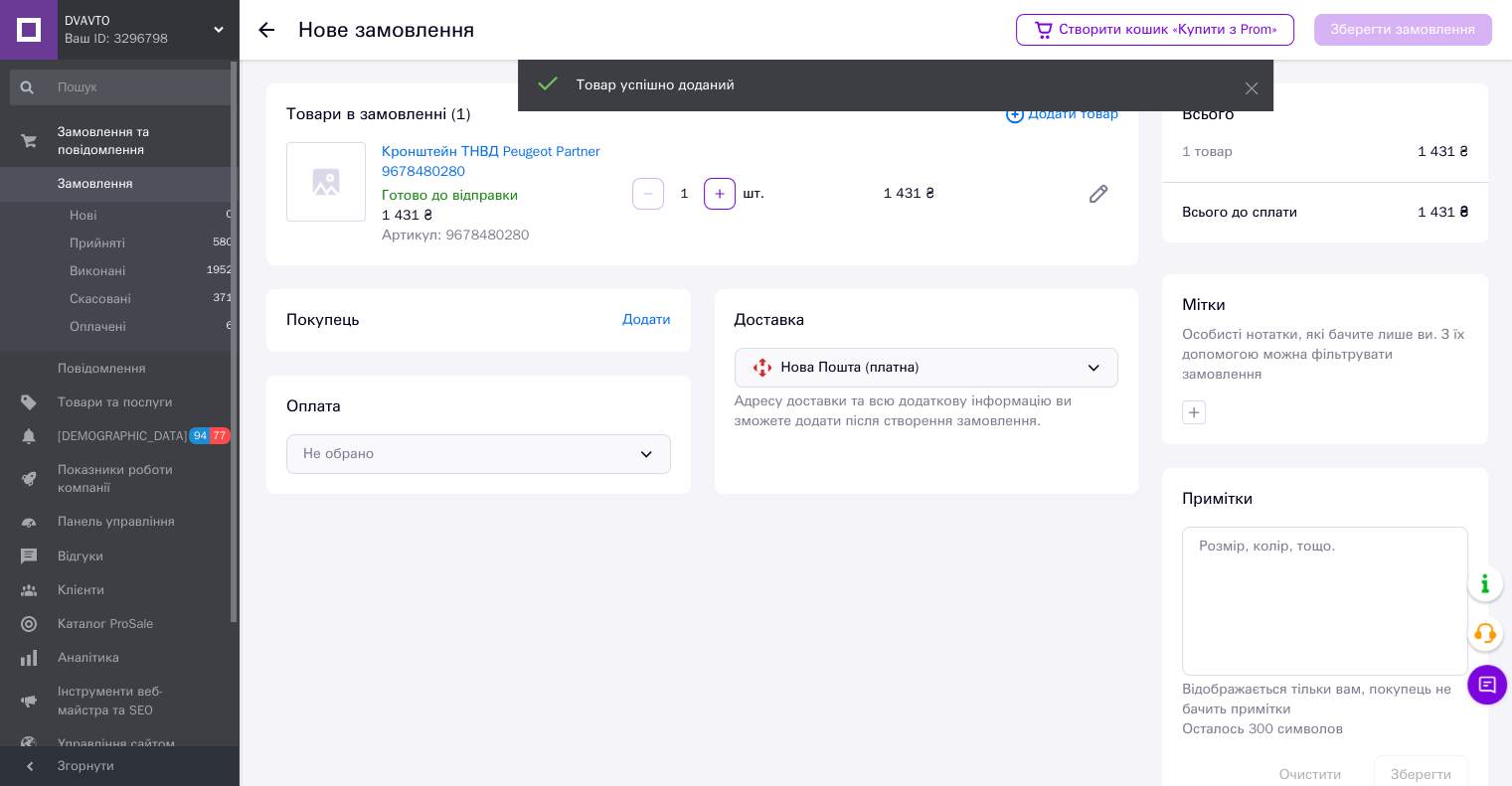 drag, startPoint x: 473, startPoint y: 443, endPoint x: 459, endPoint y: 470, distance: 30.413813 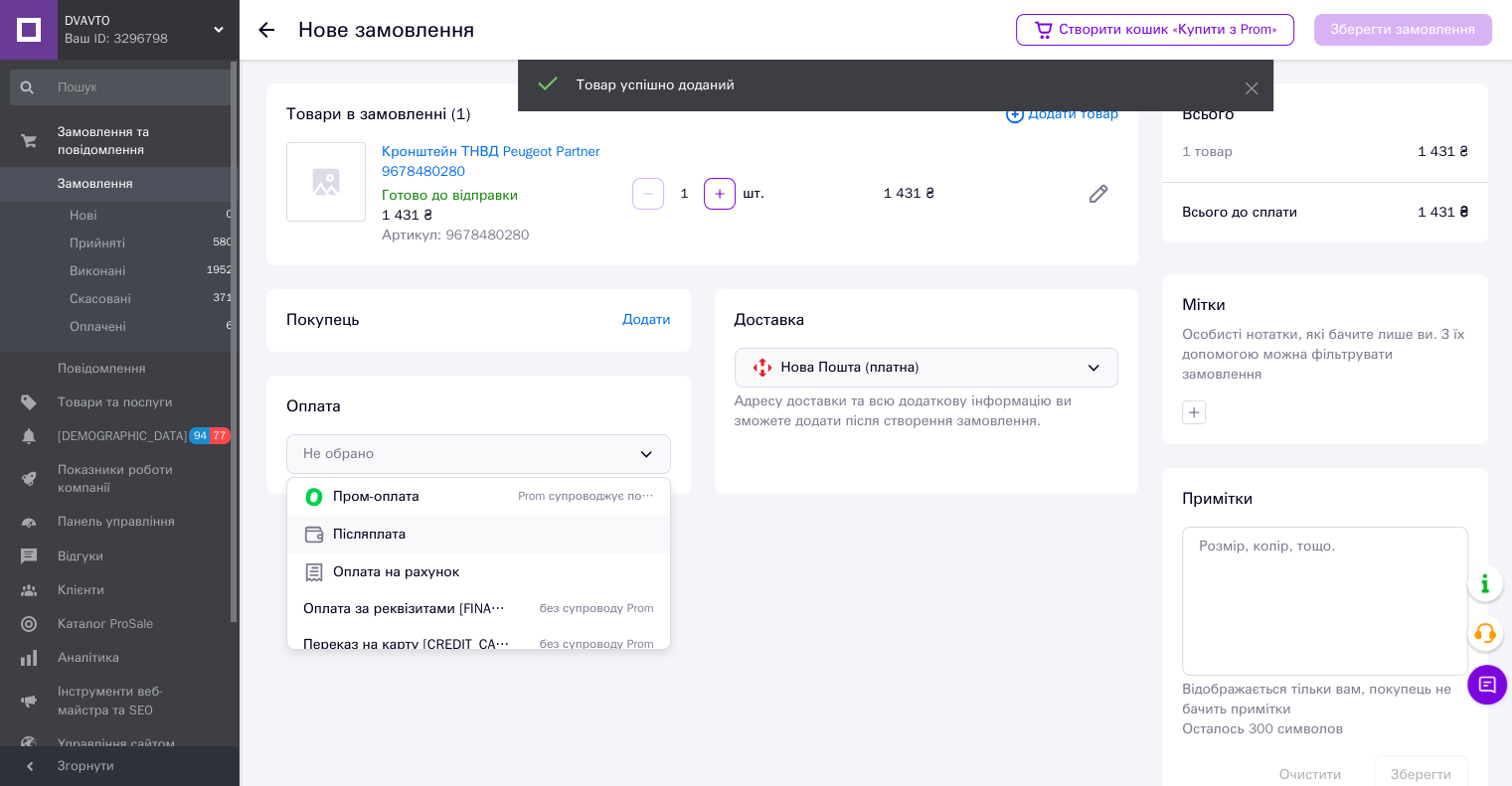 click on "Післяплата" at bounding box center (493, 535) 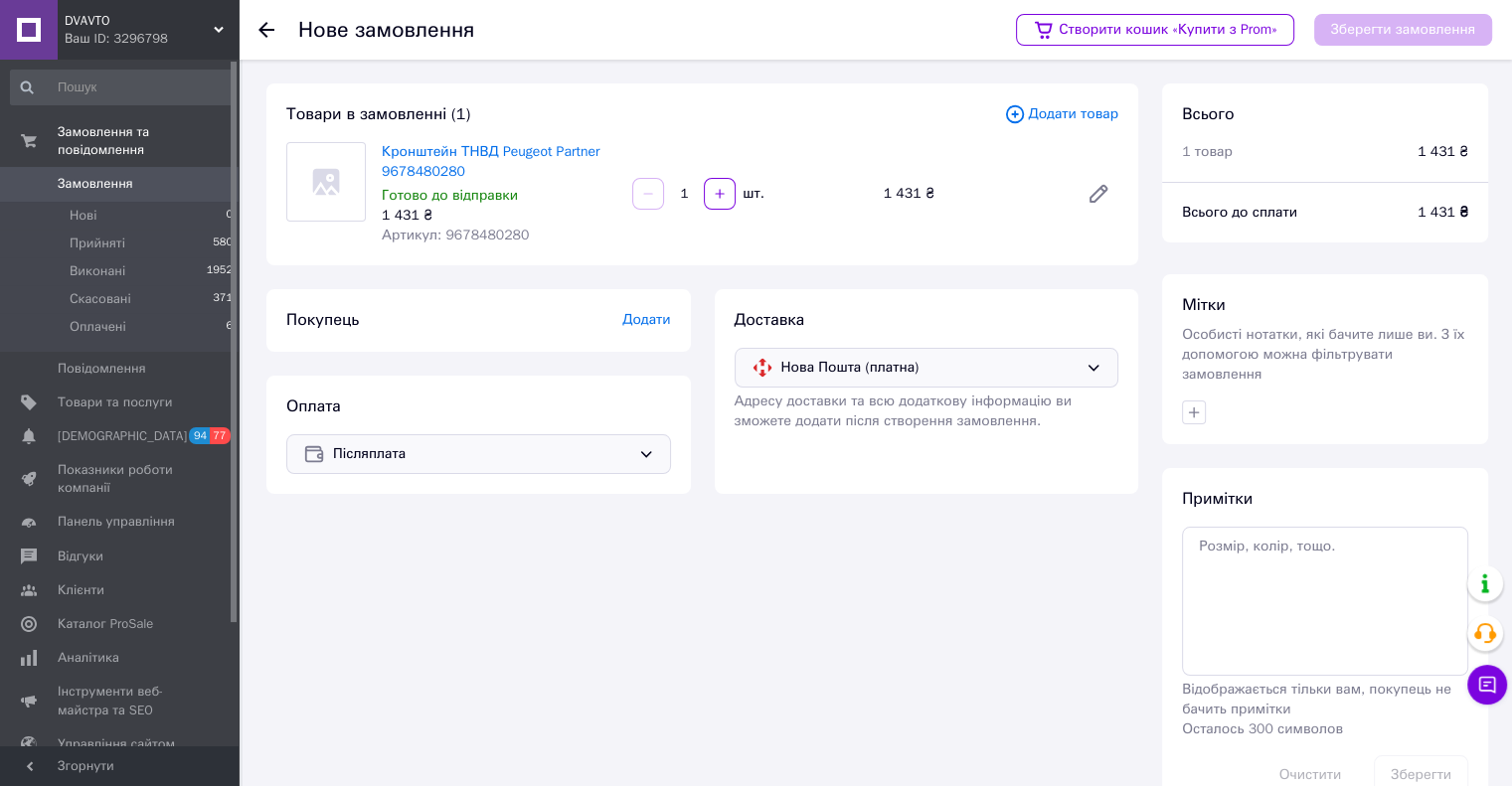 click on "Додати" at bounding box center (646, 319) 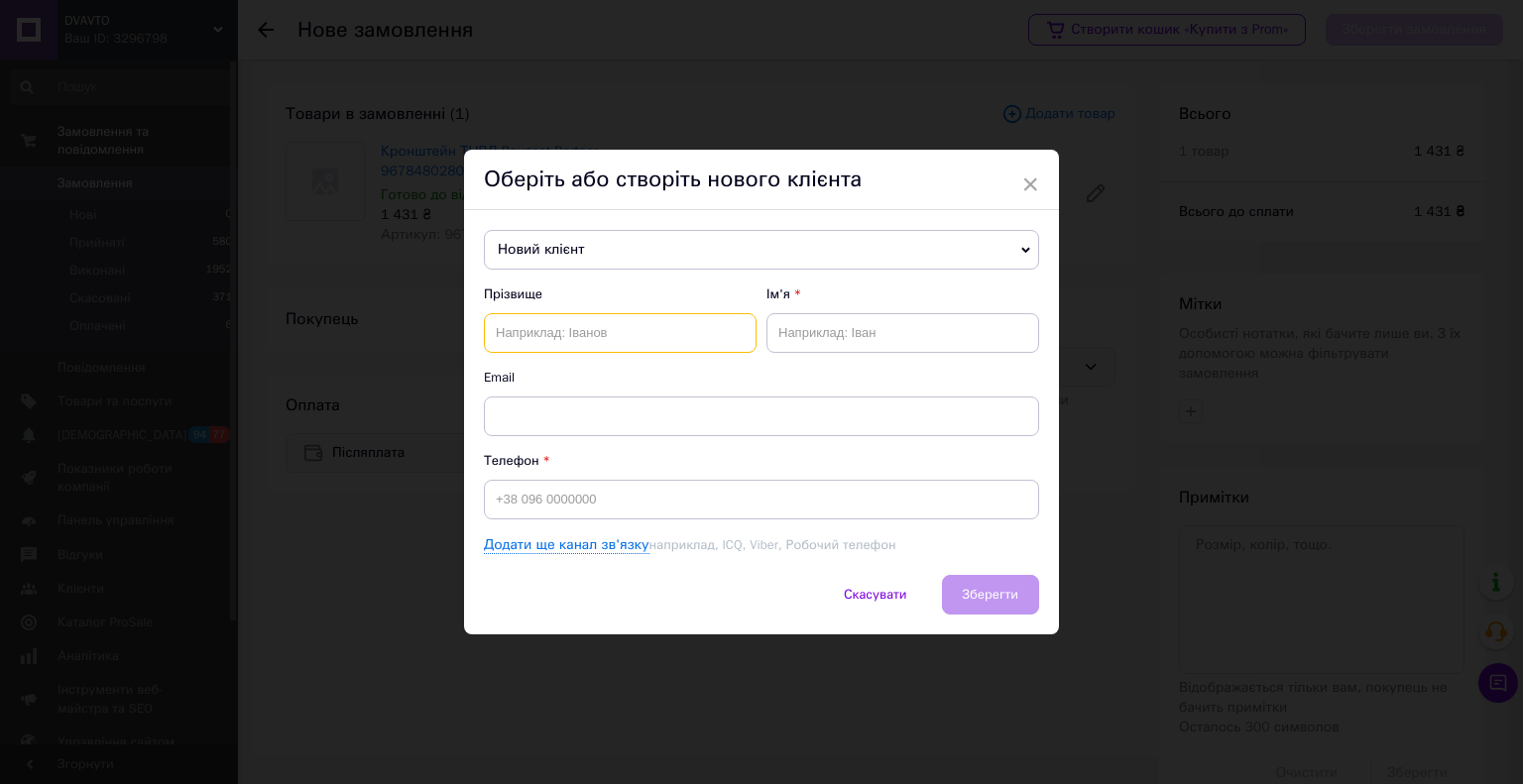click at bounding box center (620, 333) 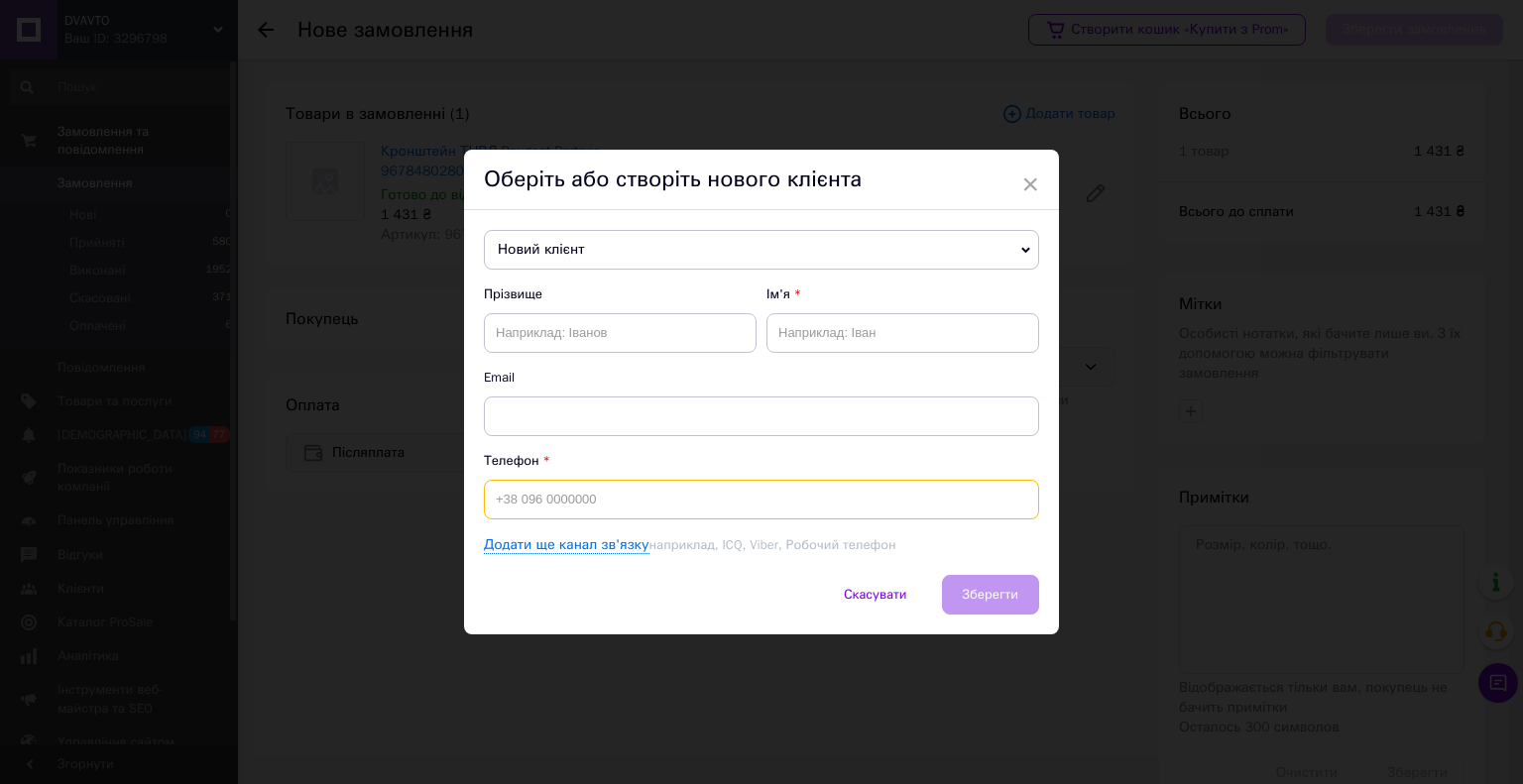 click at bounding box center (762, 500) 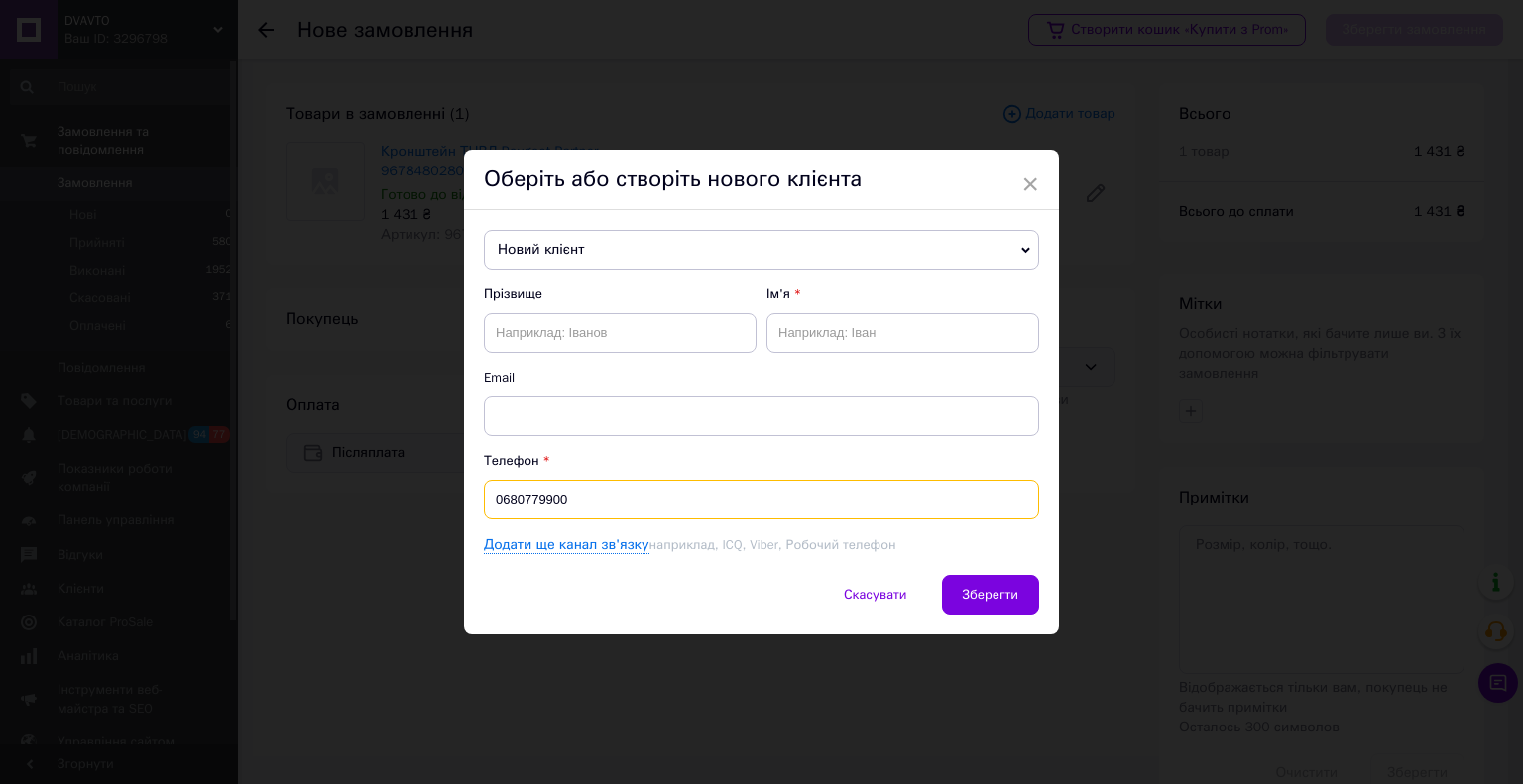 click on "0680779900" at bounding box center (762, 500) 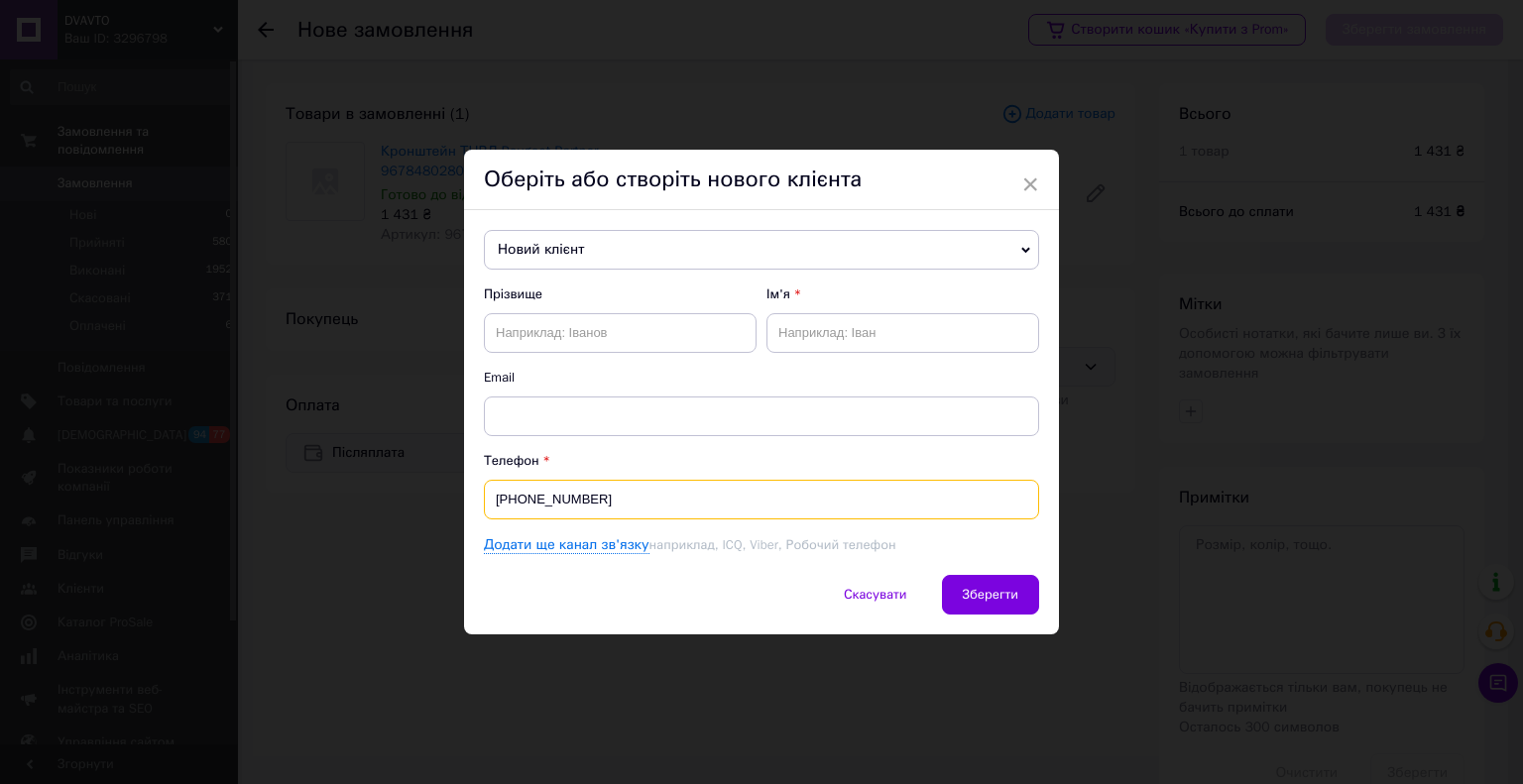 type on "[PHONE_NUMBER]" 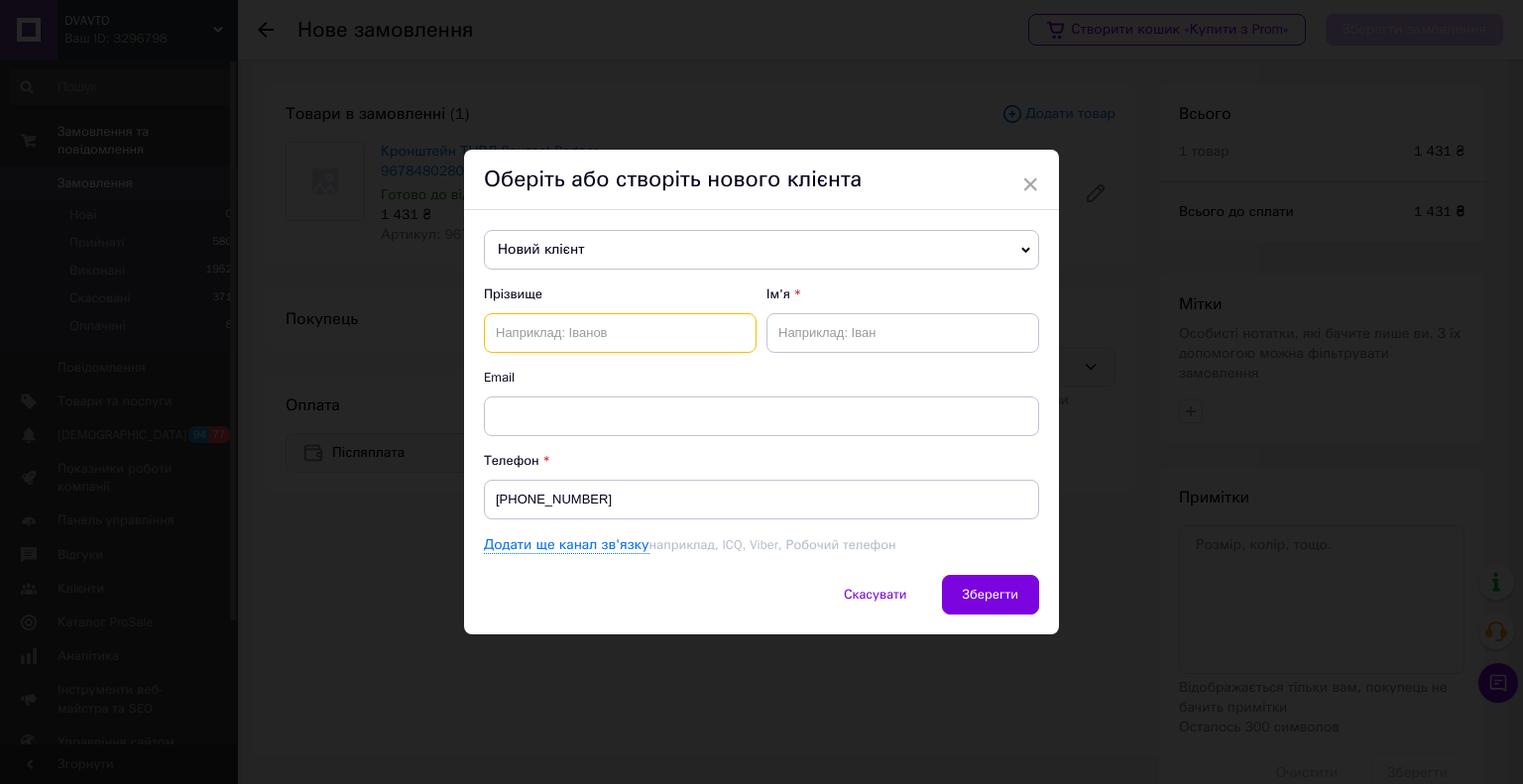 click at bounding box center (620, 333) 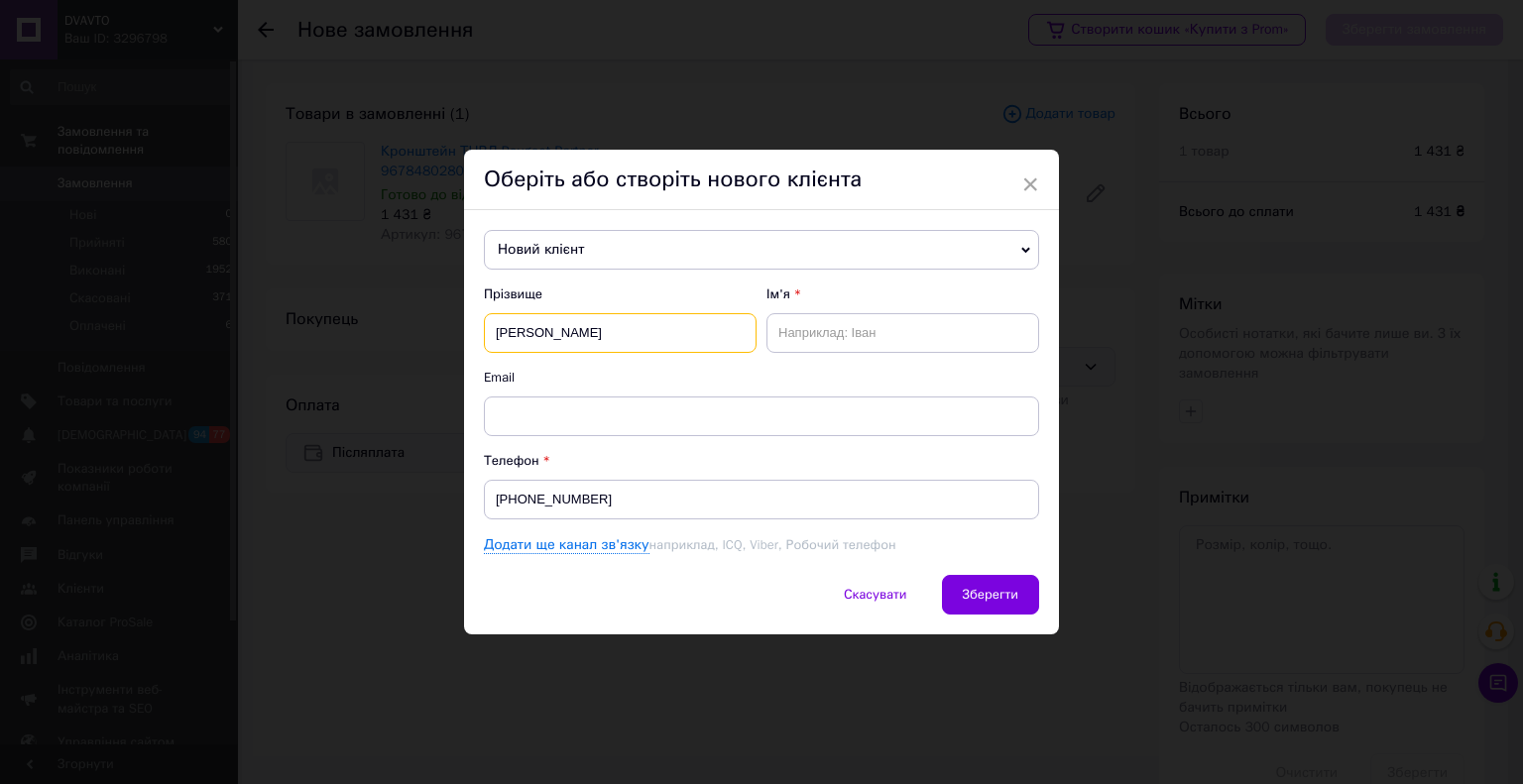 type on "[PERSON_NAME]" 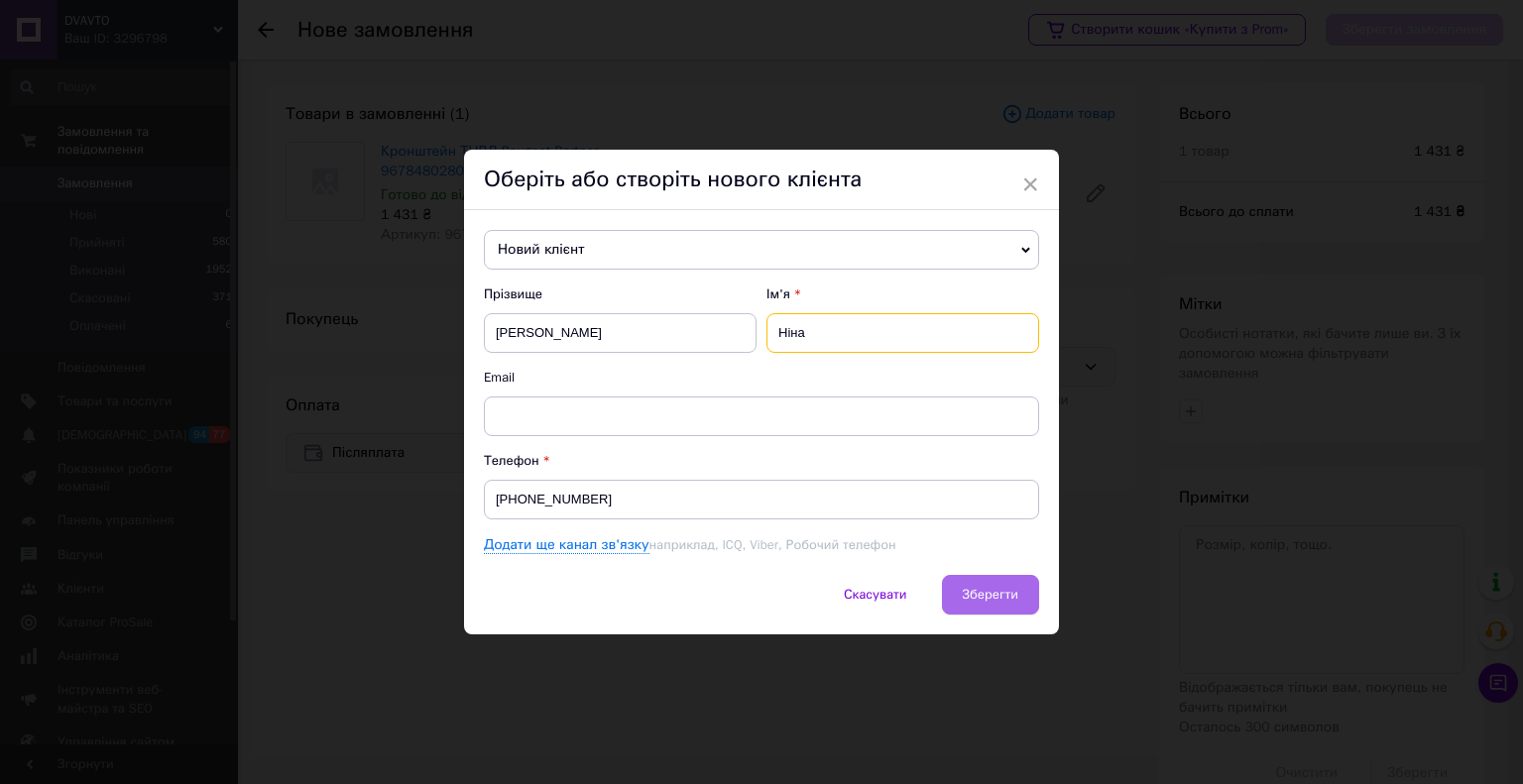 type on "Ніна" 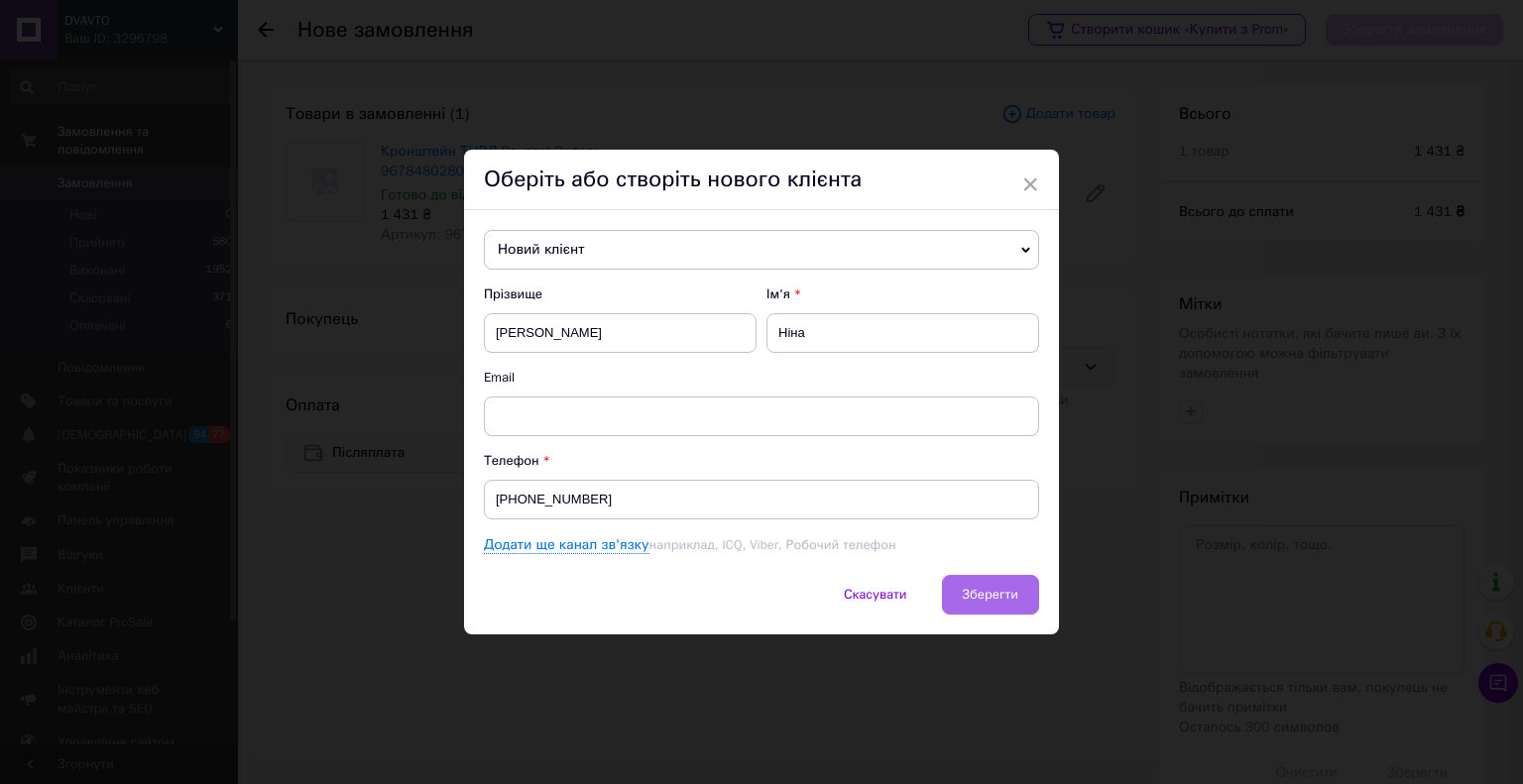 click on "Зберегти" at bounding box center [991, 595] 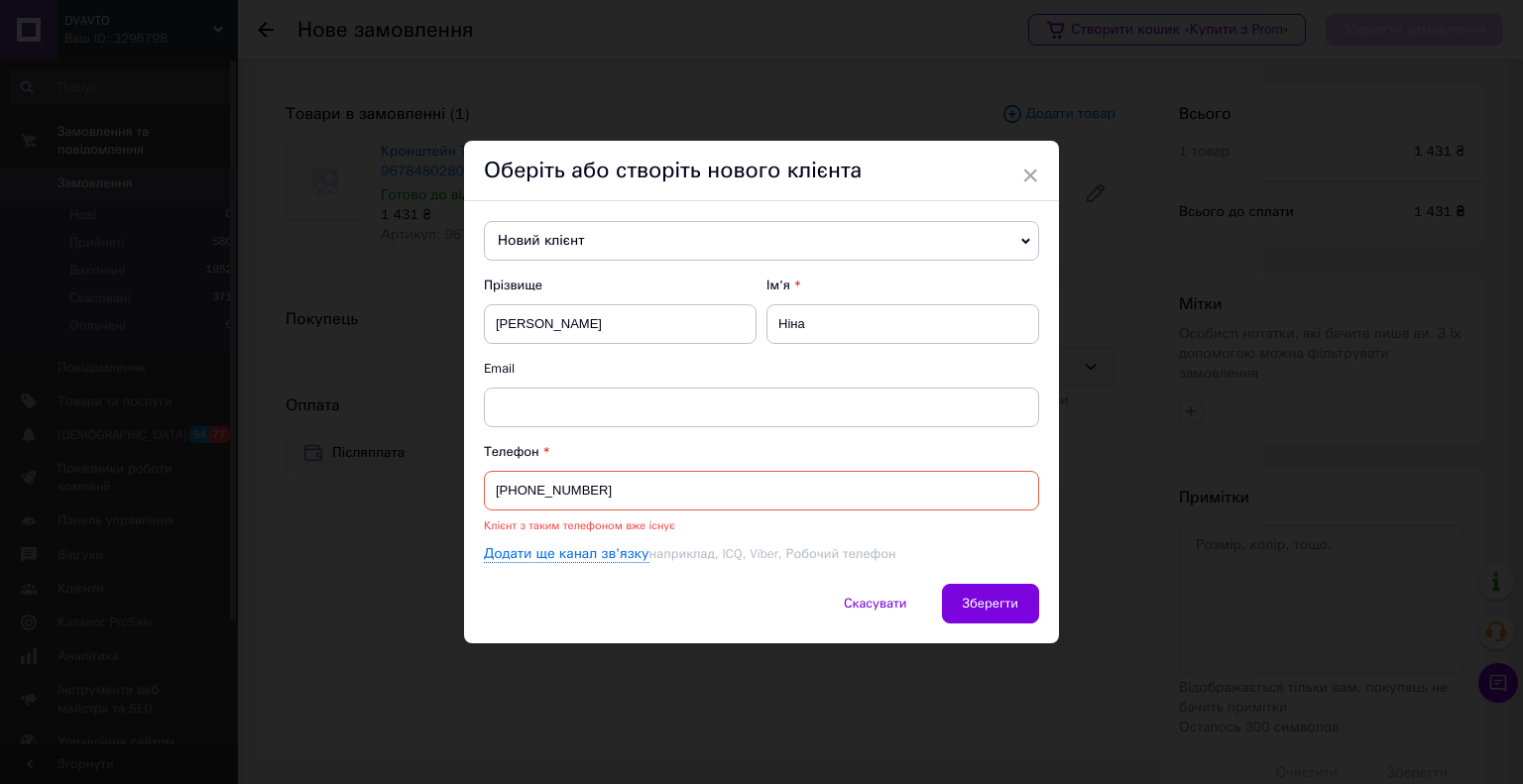 click on "[PHONE_NUMBER]" at bounding box center [762, 491] 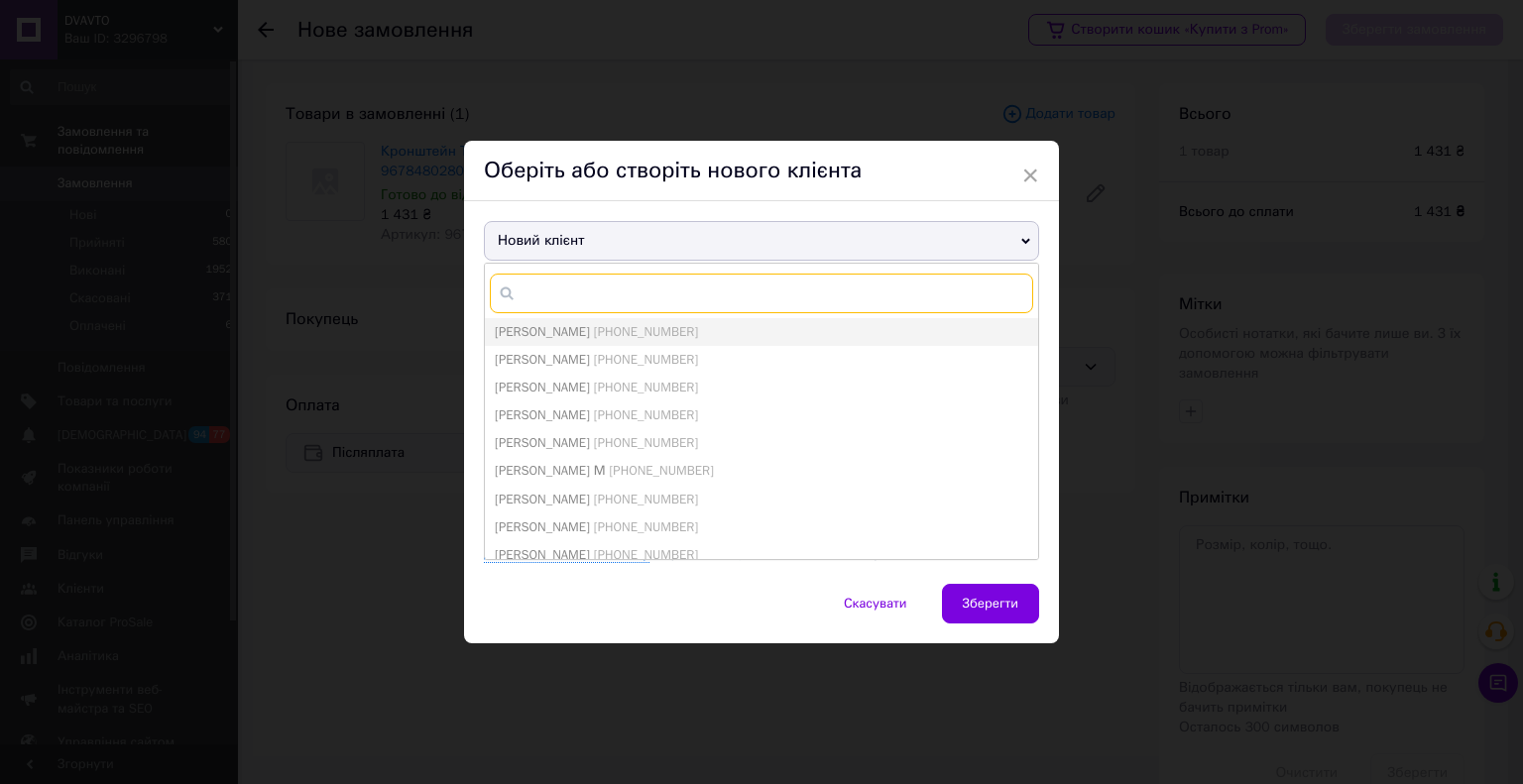 paste on "[PHONE_NUMBER]" 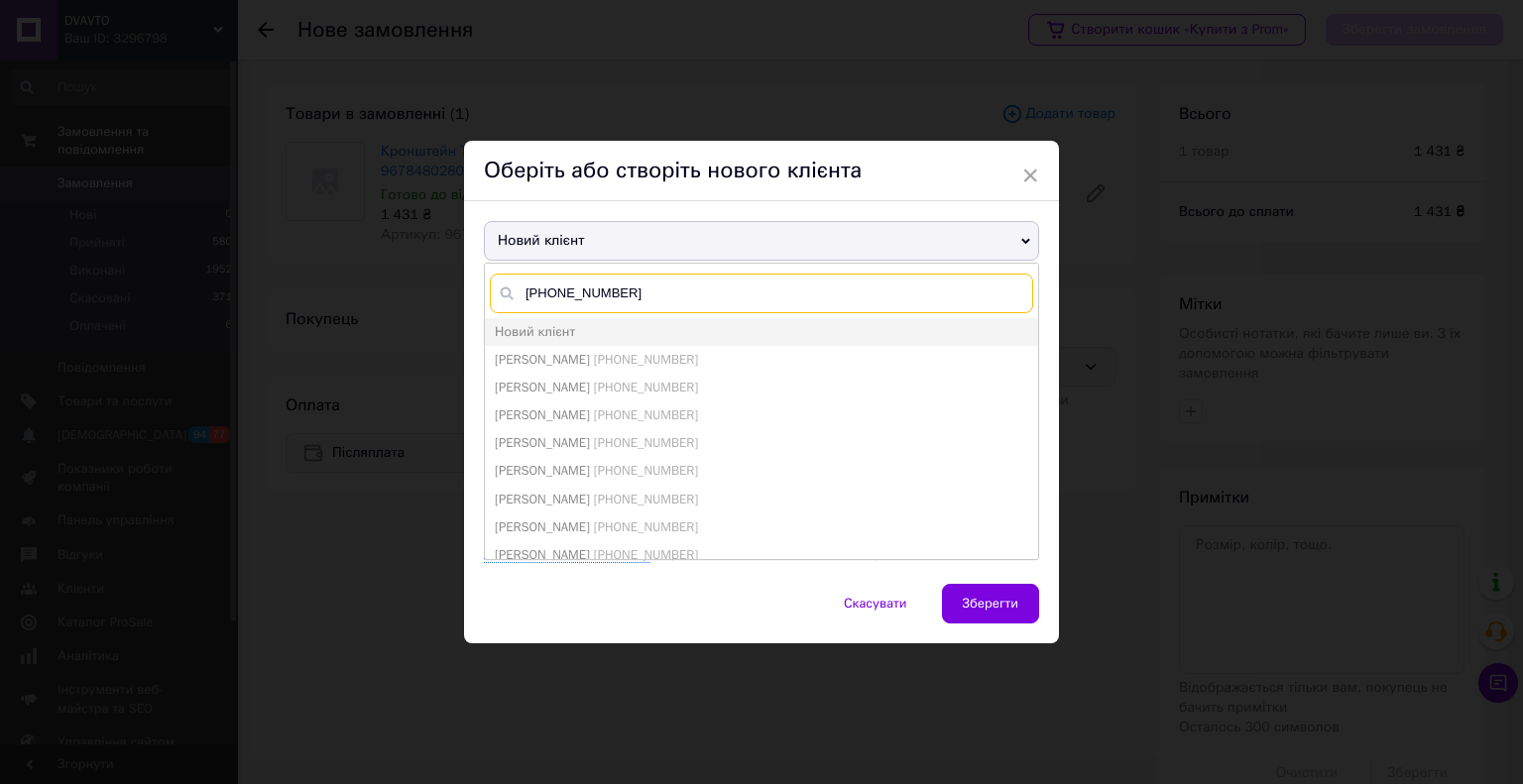 type 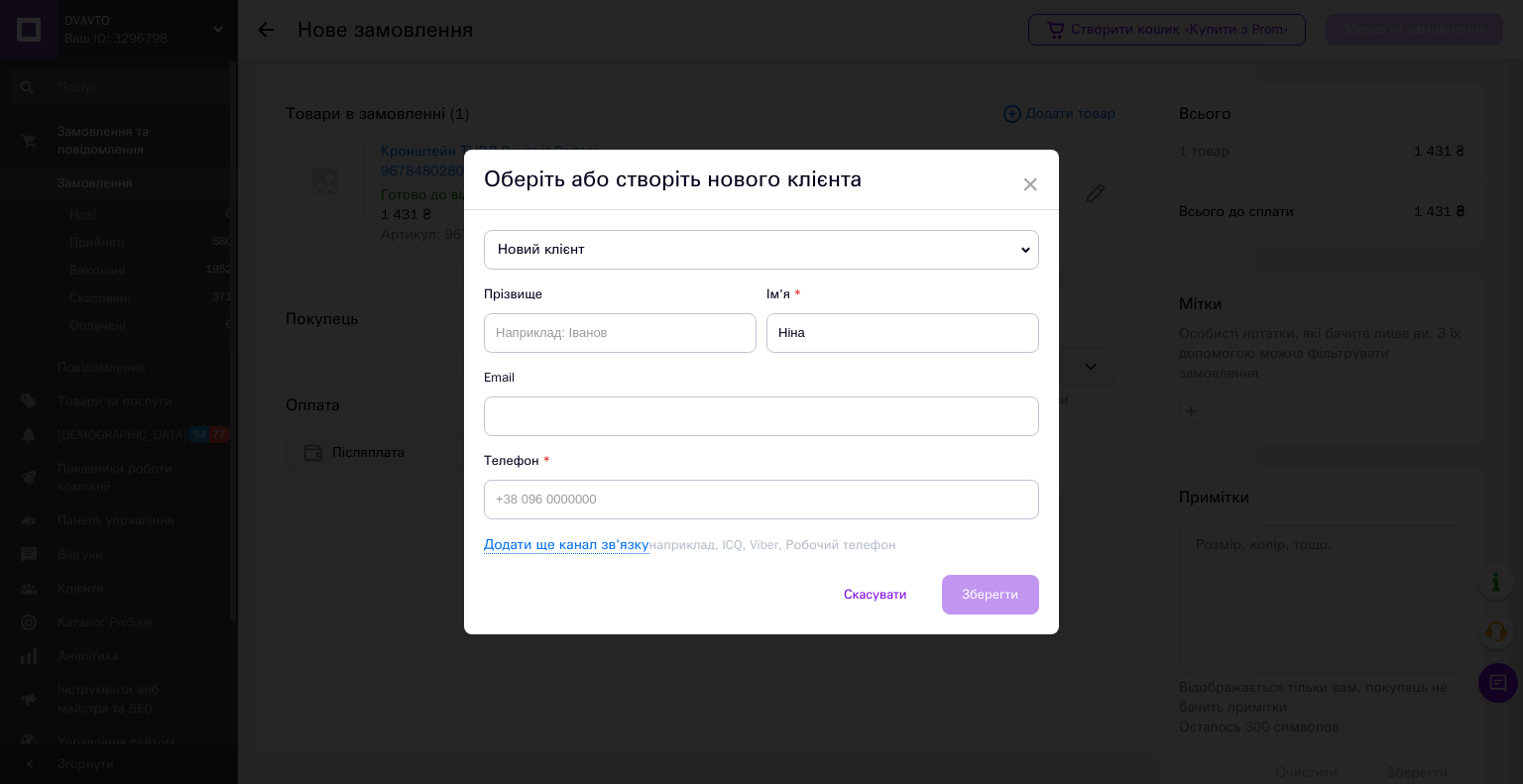 click on "Новий клієнт" at bounding box center [762, 250] 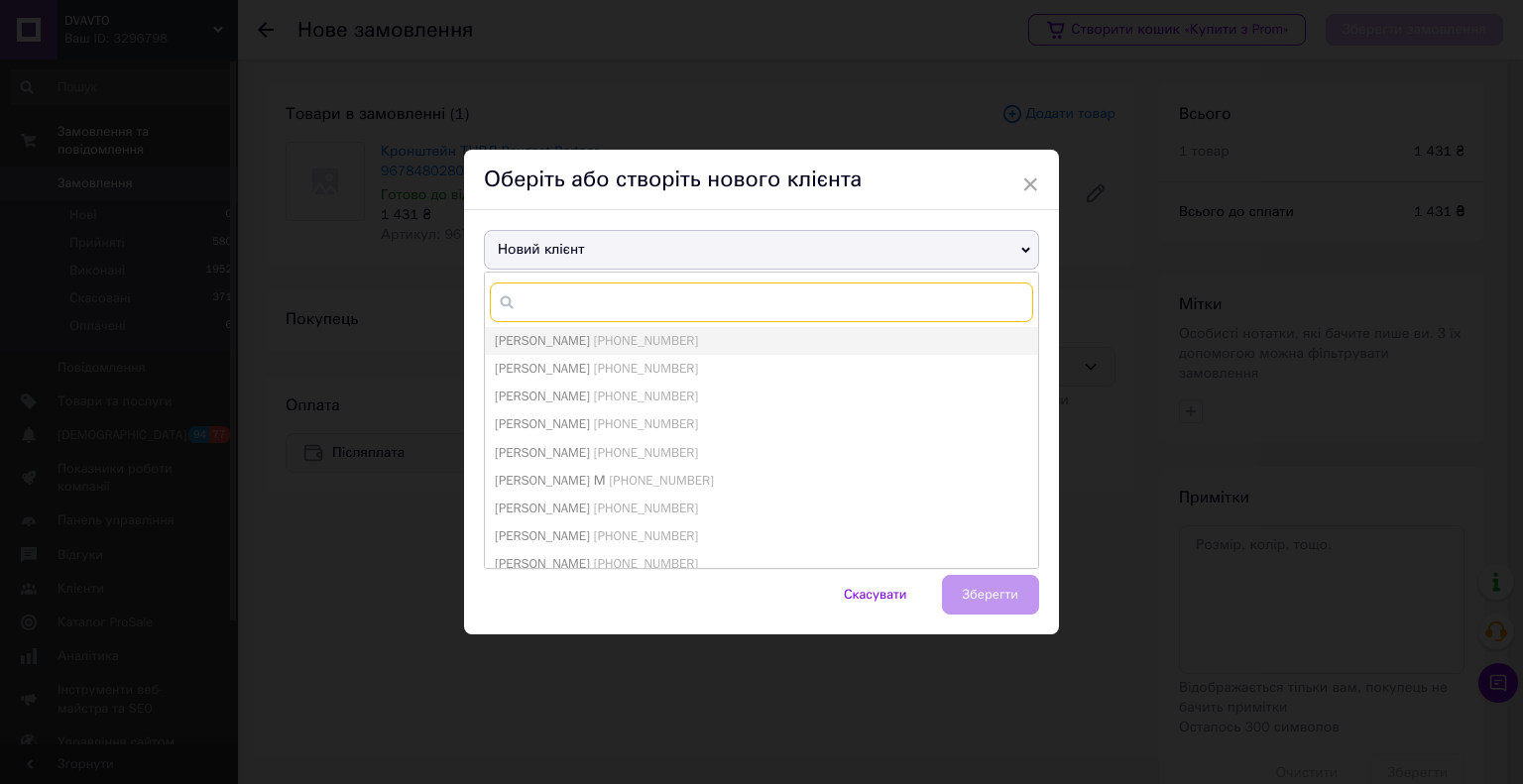 click at bounding box center [762, 302] 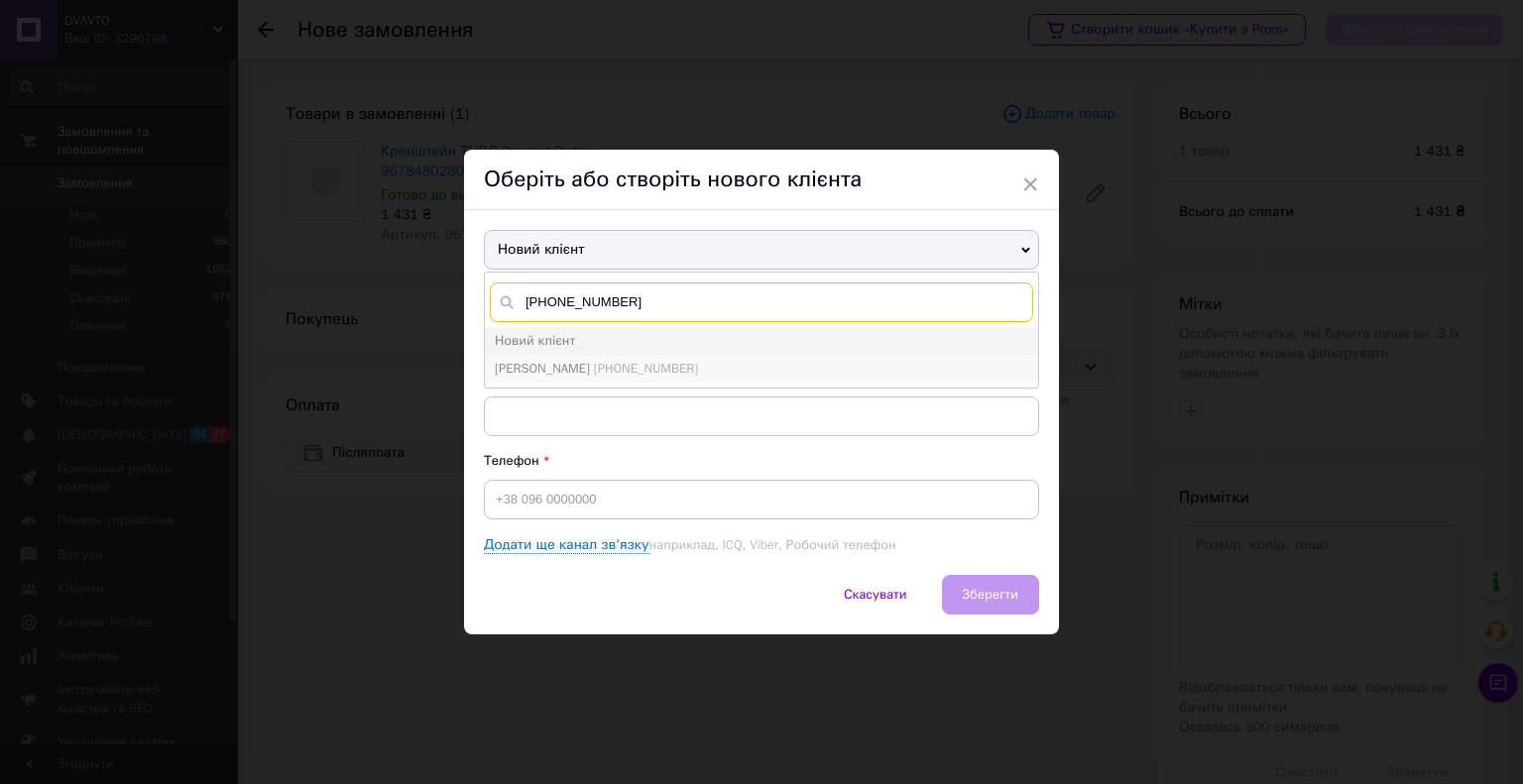 type on "[PHONE_NUMBER]" 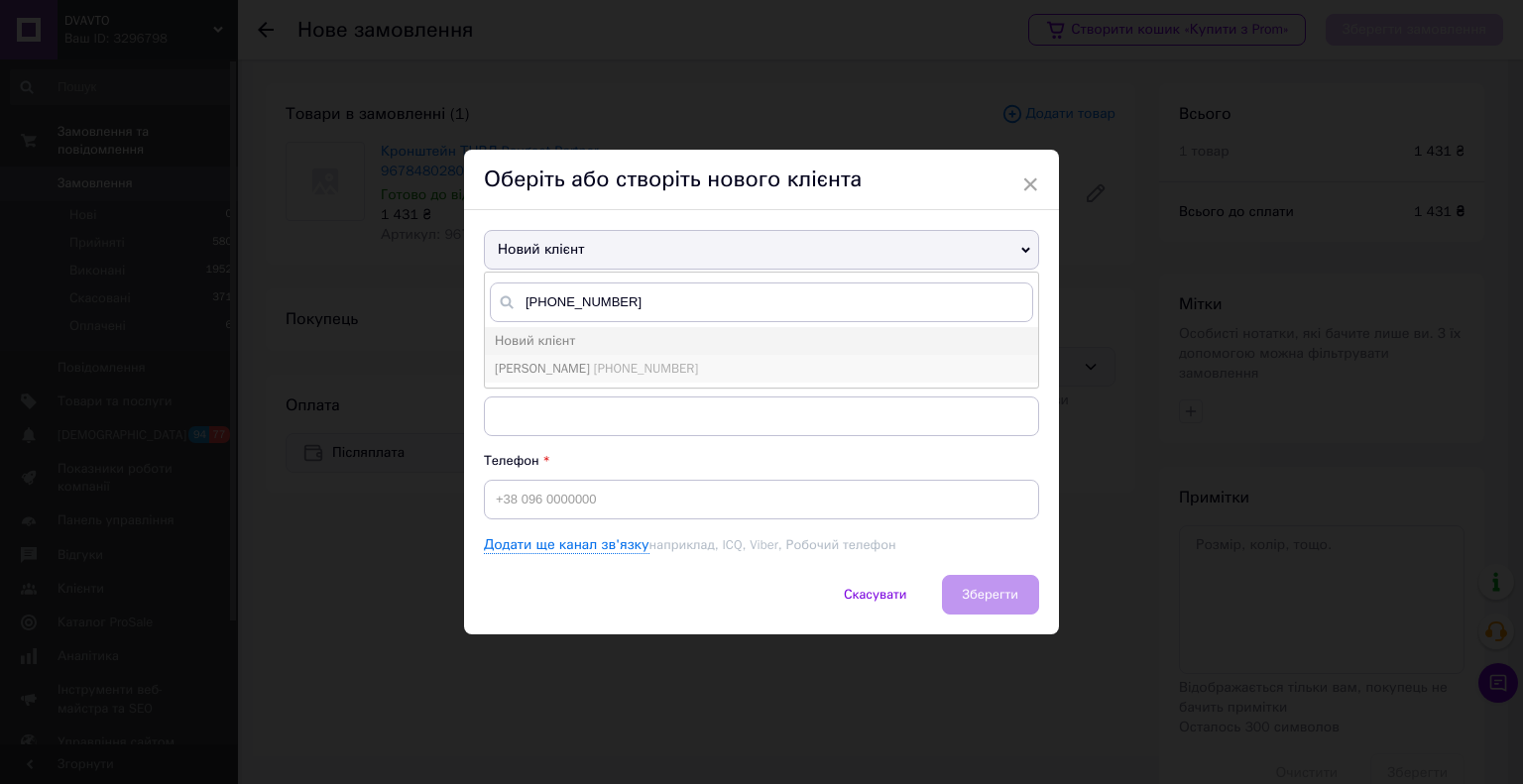 click on "[PERSON_NAME]" at bounding box center (542, 368) 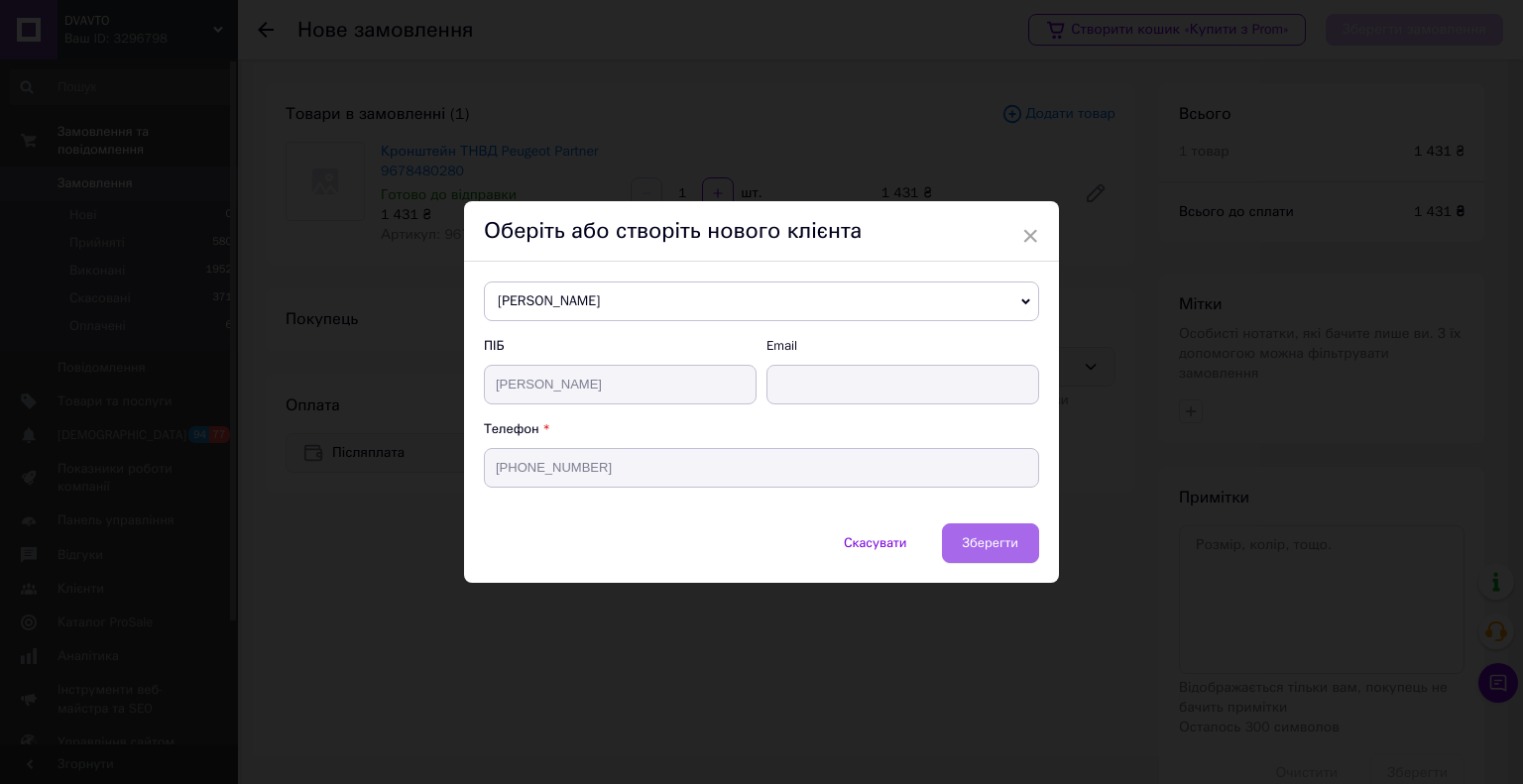 click on "Зберегти" at bounding box center [991, 542] 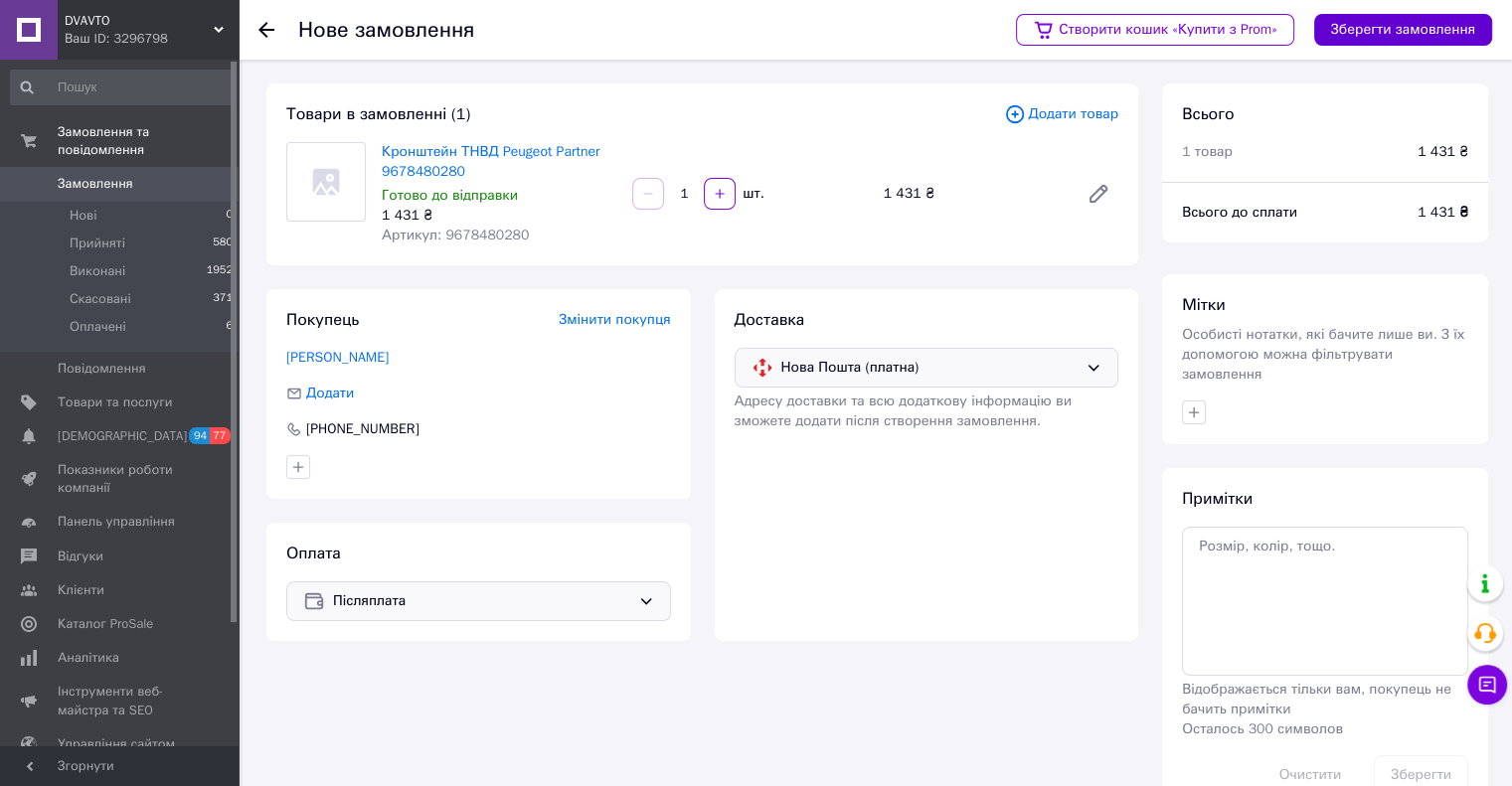 click on "Зберегти замовлення" at bounding box center [1403, 30] 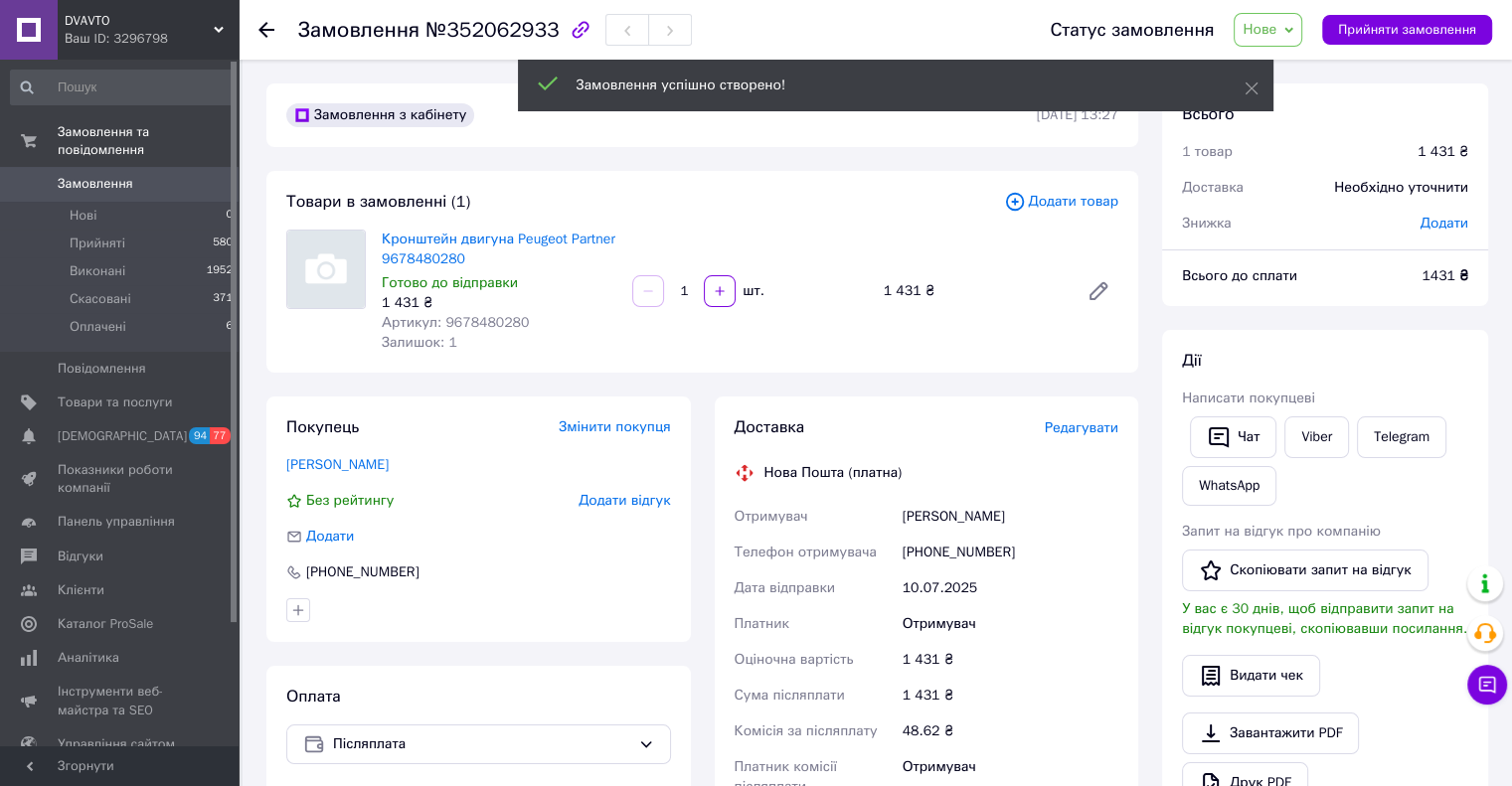 click on "Необхідно уточнити" at bounding box center [1401, 188] 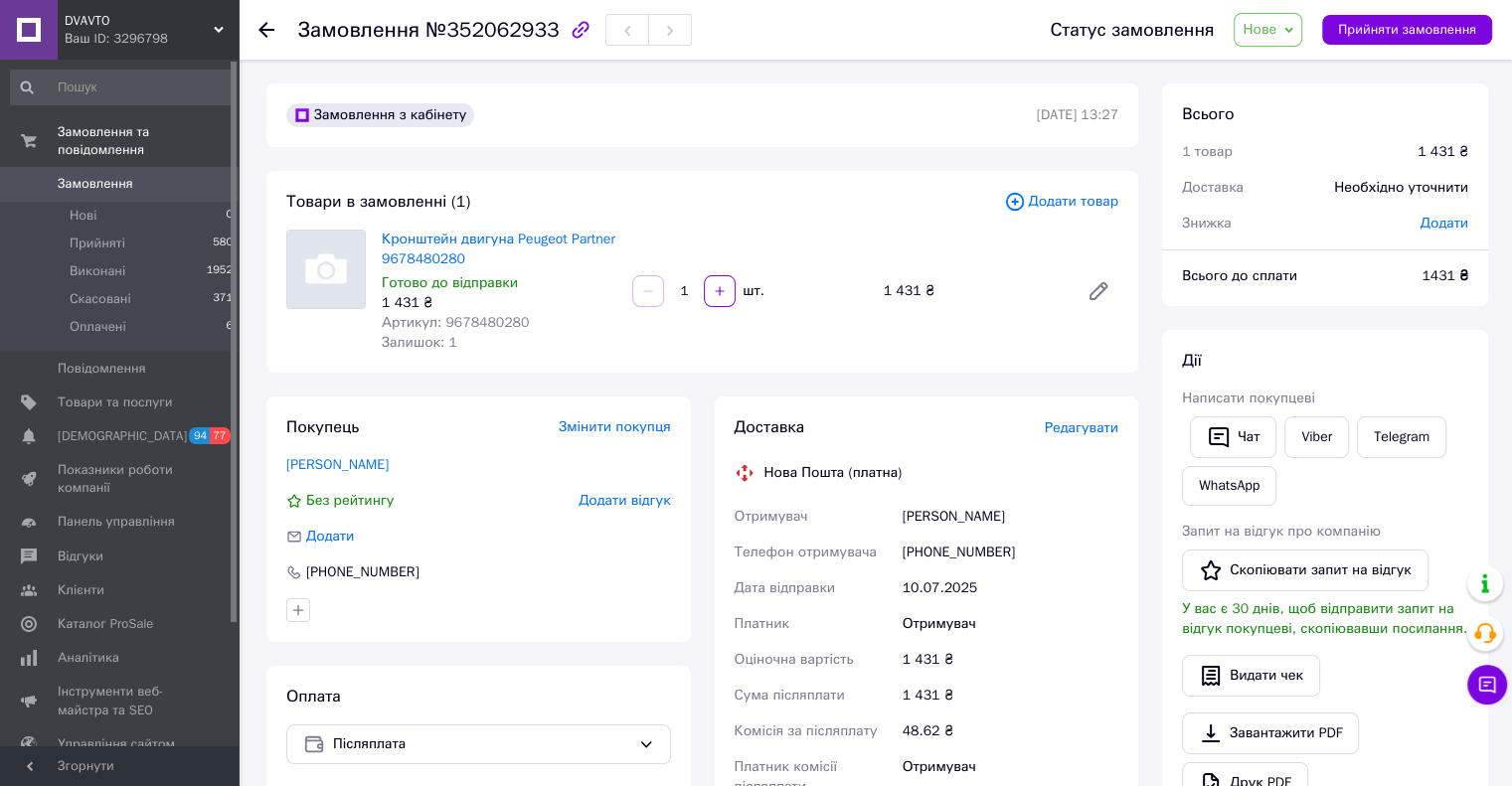 click on "Додати" at bounding box center [1444, 223] 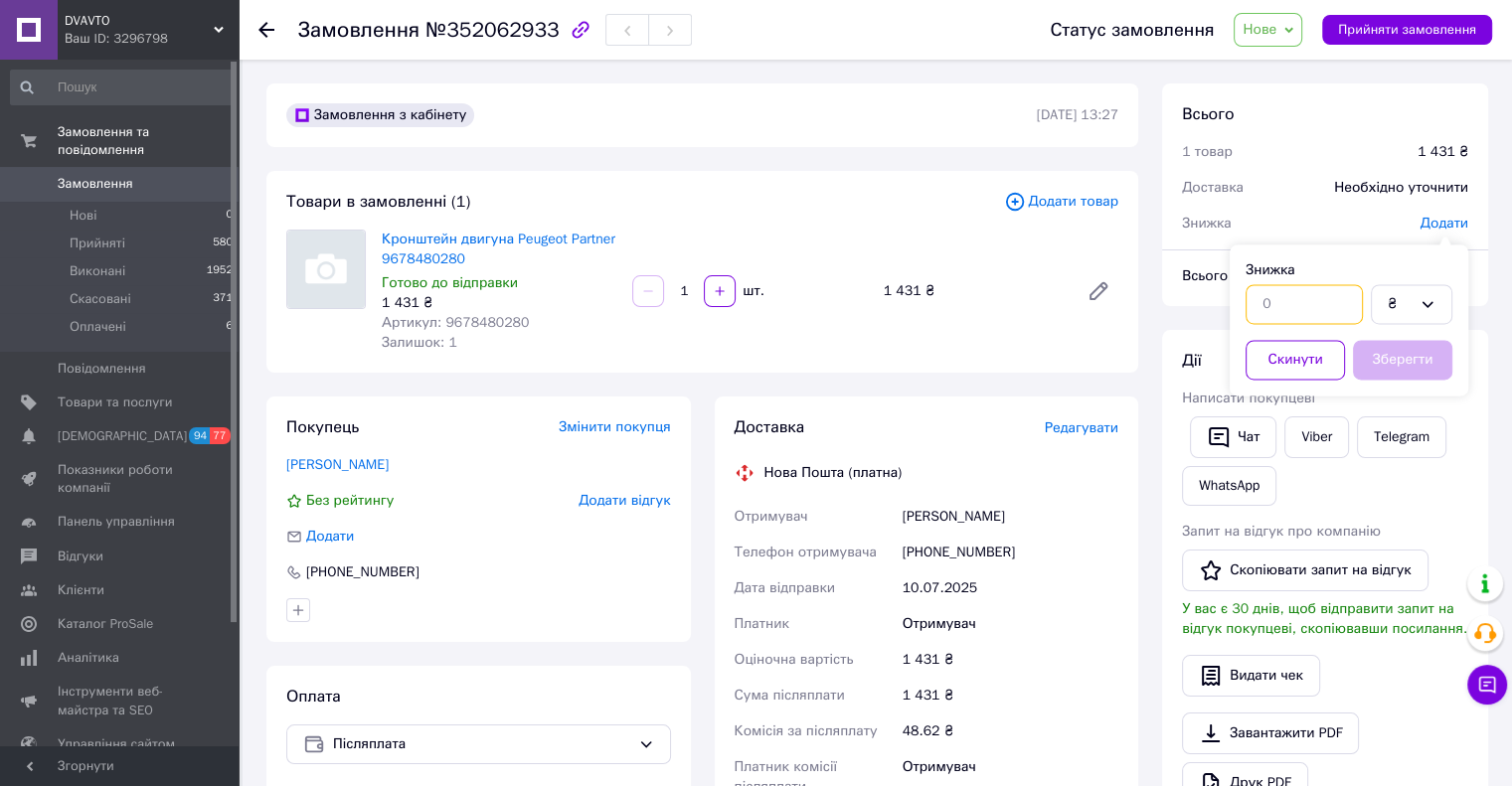 click at bounding box center [1304, 304] 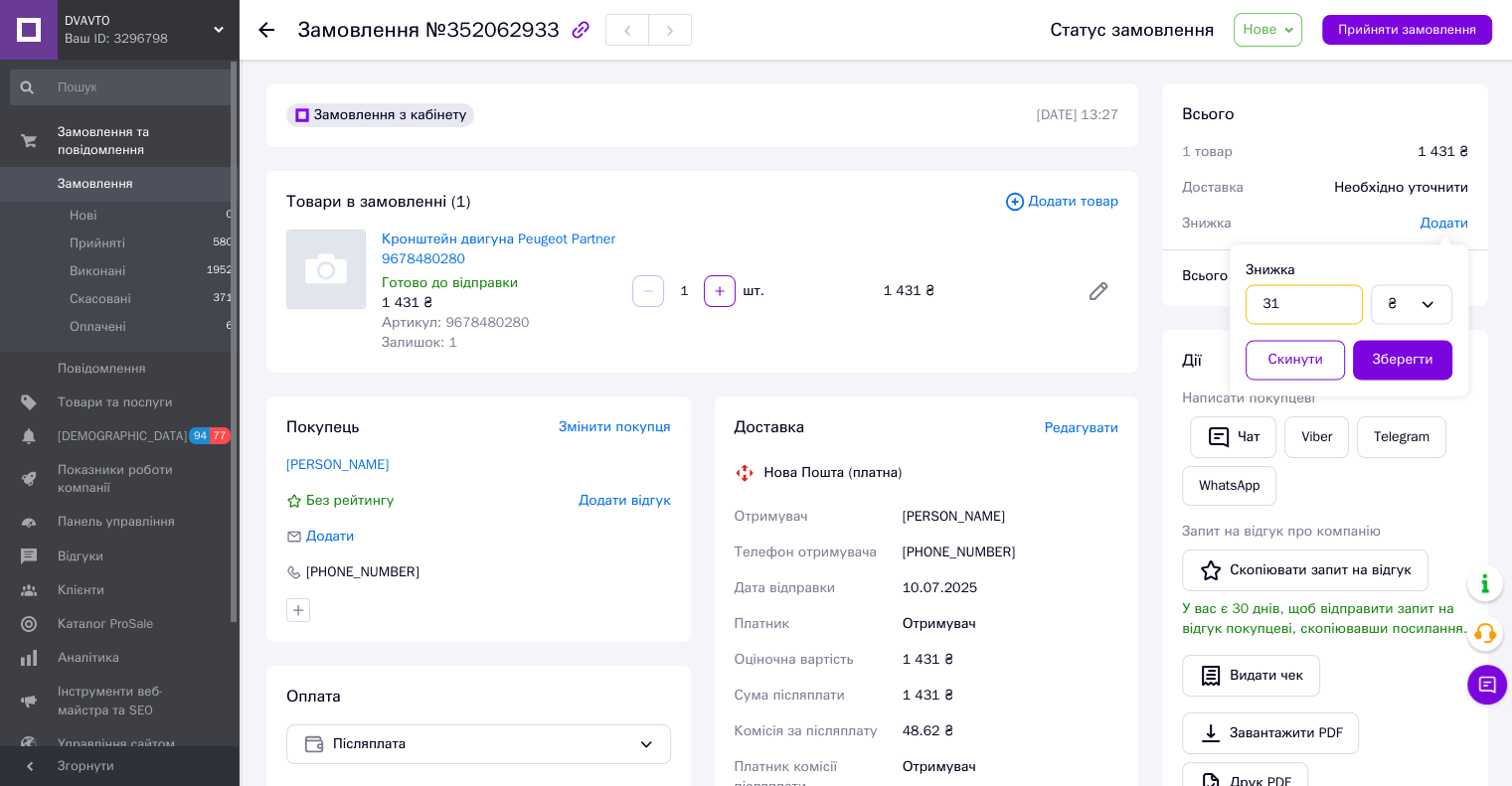 type on "31" 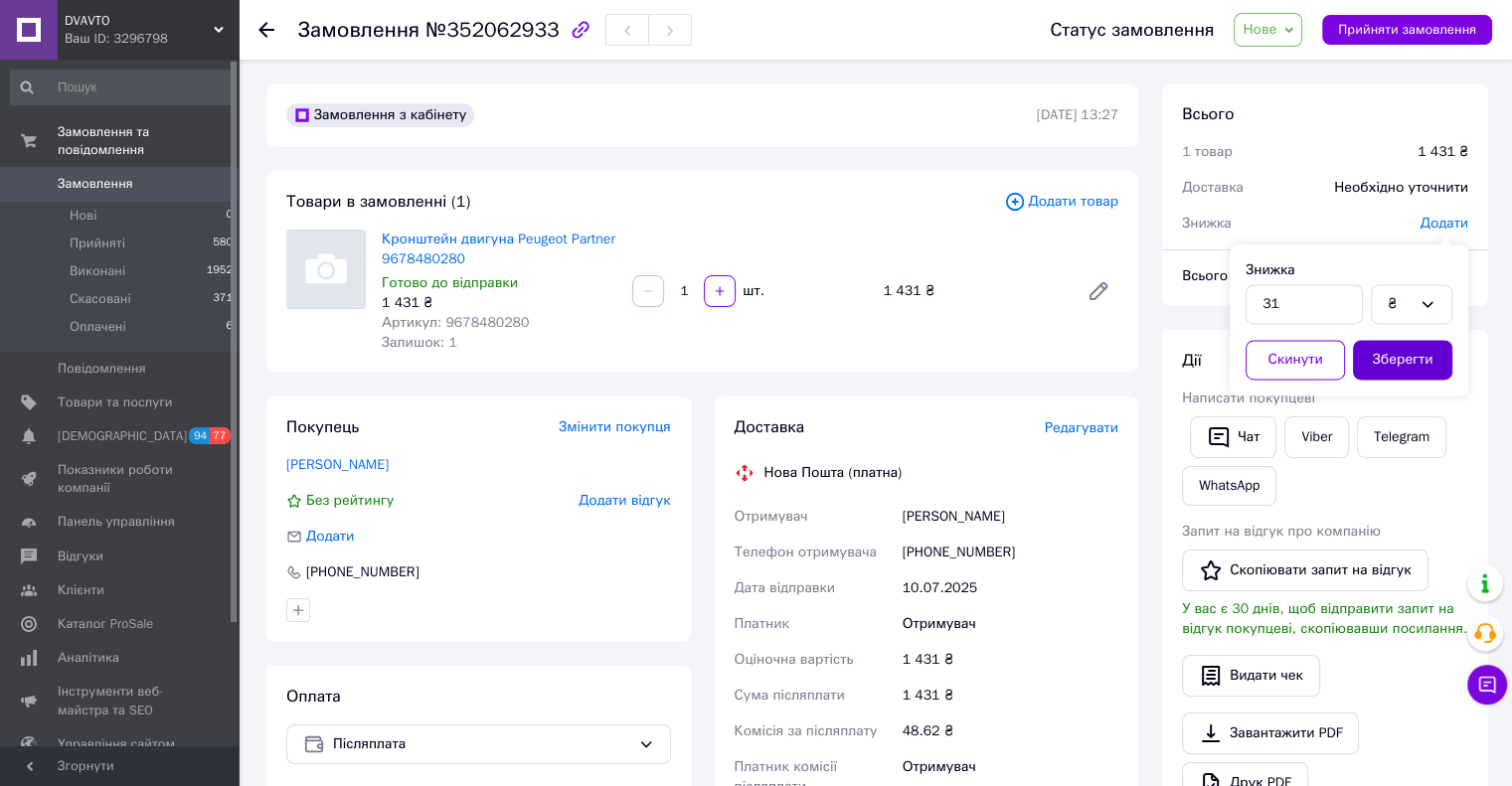 click on "Зберегти" at bounding box center (1403, 360) 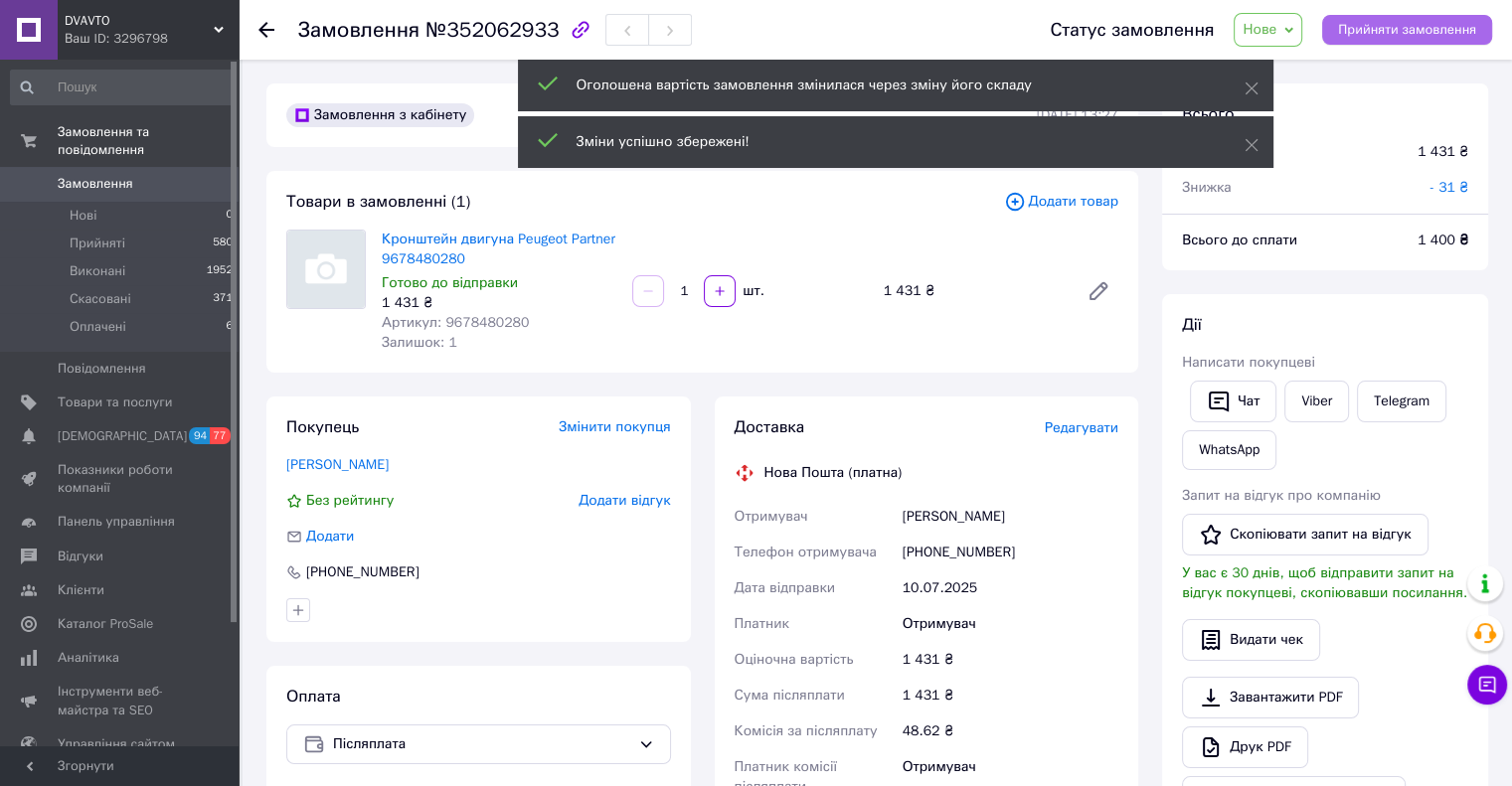 click on "Прийняти замовлення" at bounding box center (1407, 30) 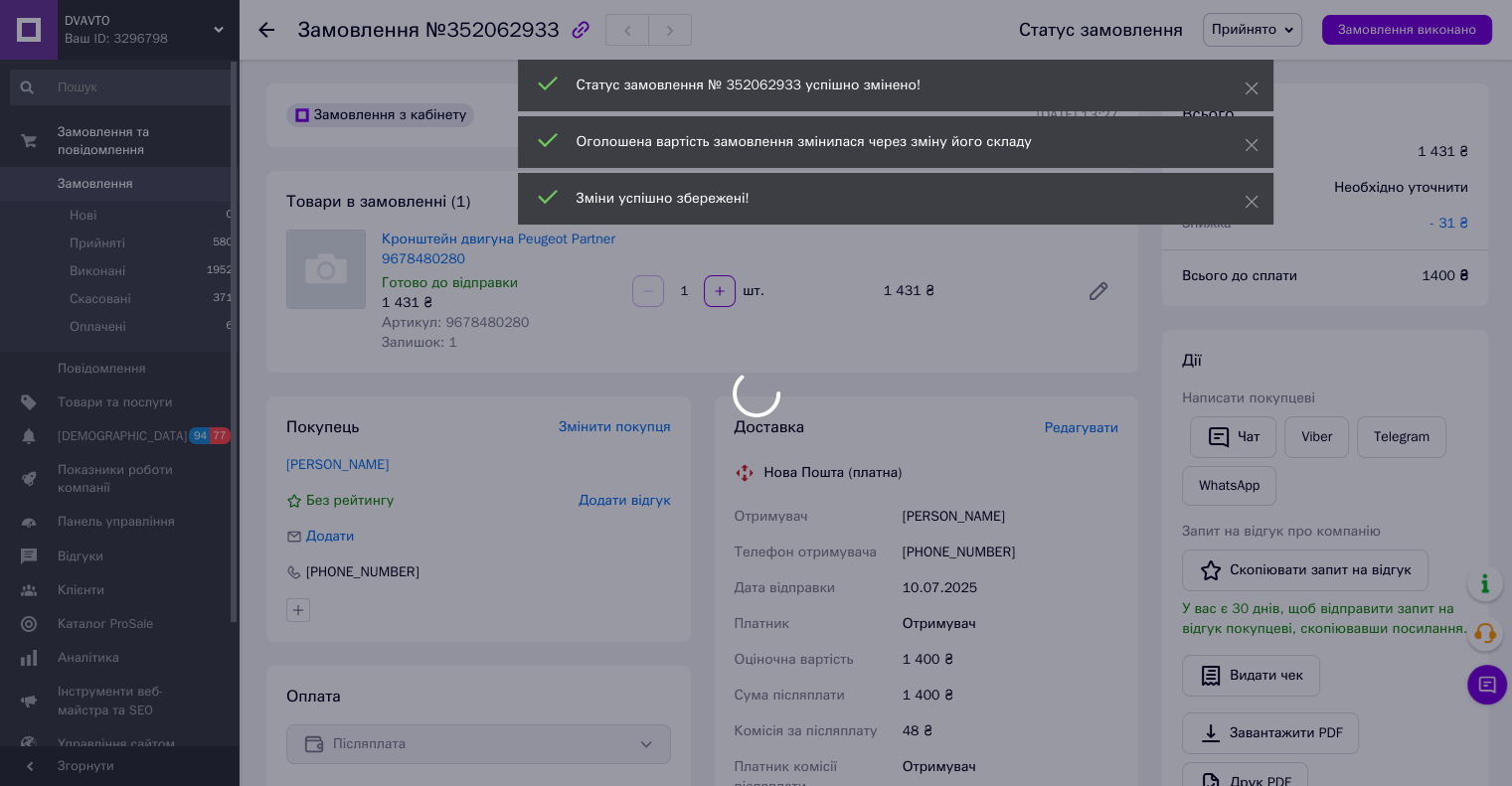 drag, startPoint x: 1091, startPoint y: 424, endPoint x: 949, endPoint y: 473, distance: 150.2165 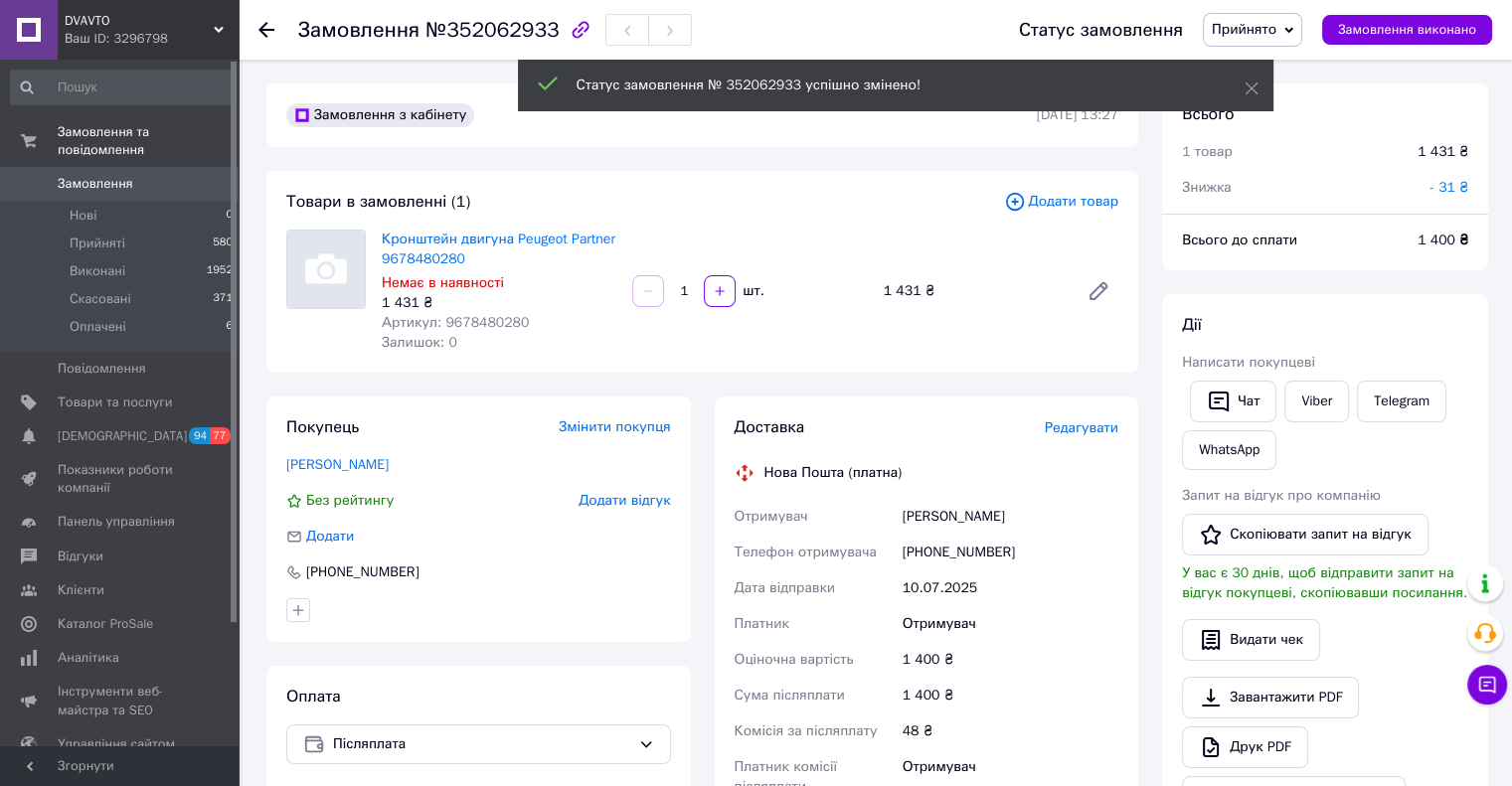 click on "Редагувати" at bounding box center (1082, 427) 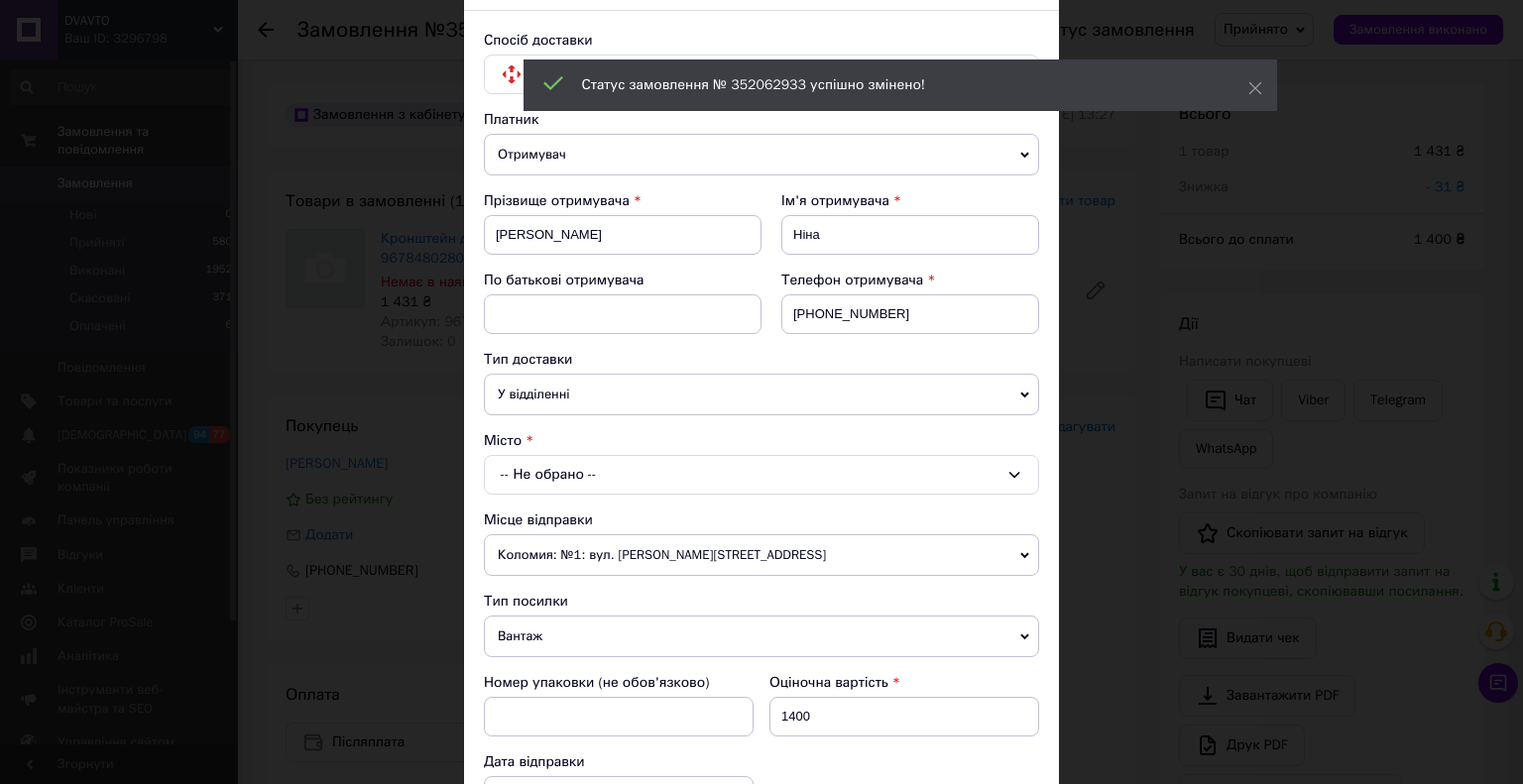 scroll, scrollTop: 396, scrollLeft: 0, axis: vertical 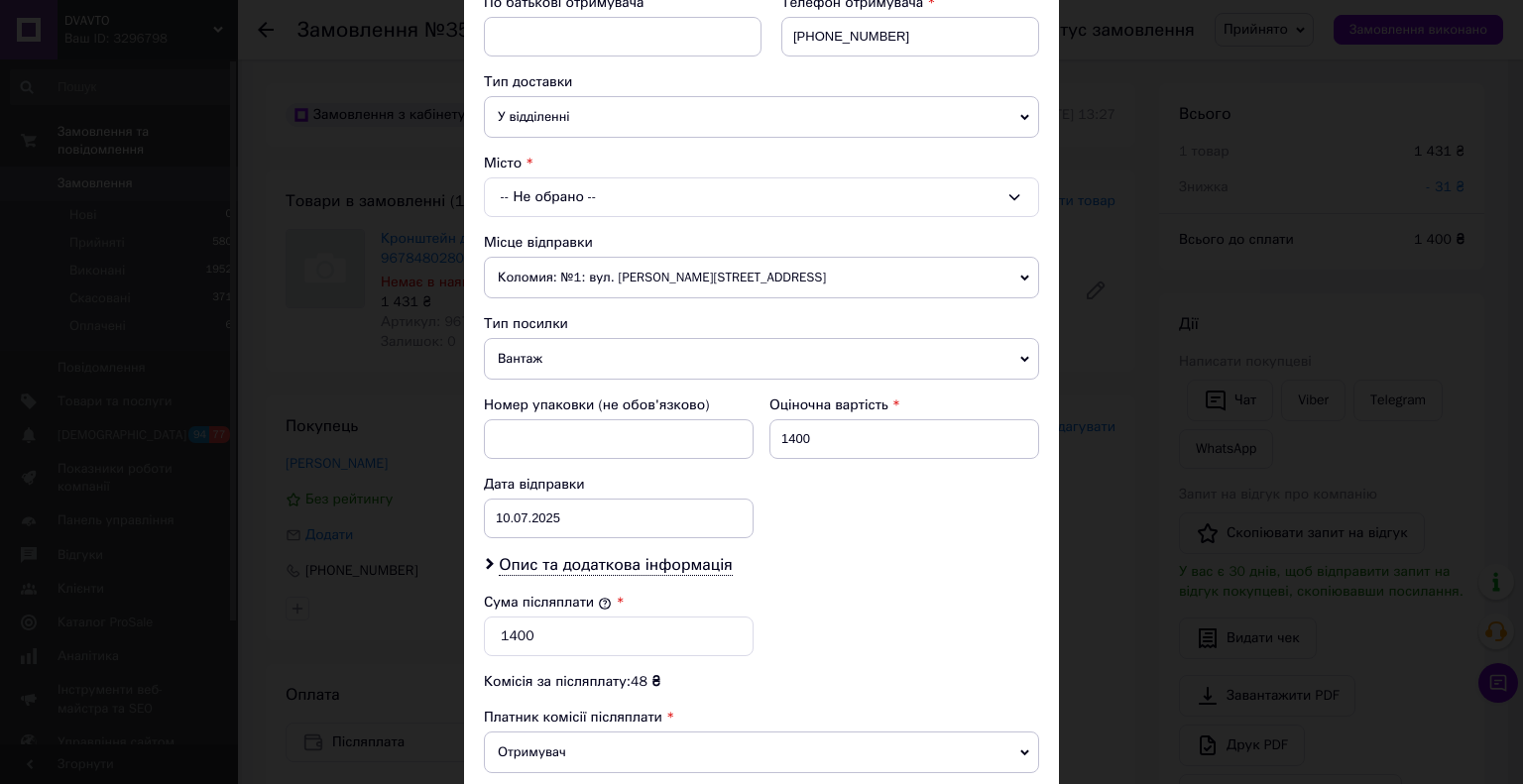click on "У відділенні" at bounding box center (762, 117) 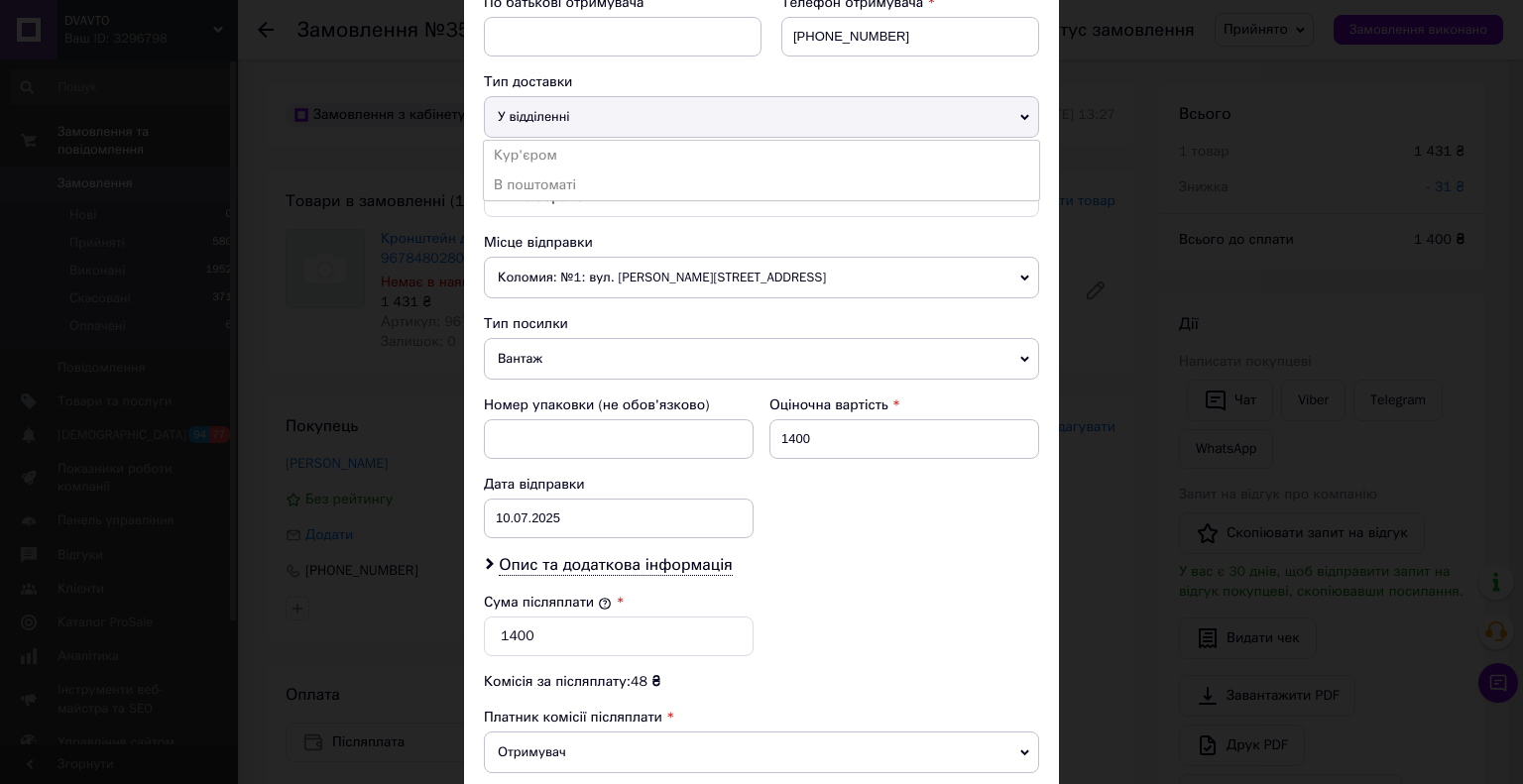 click on "У відділенні" at bounding box center (762, 117) 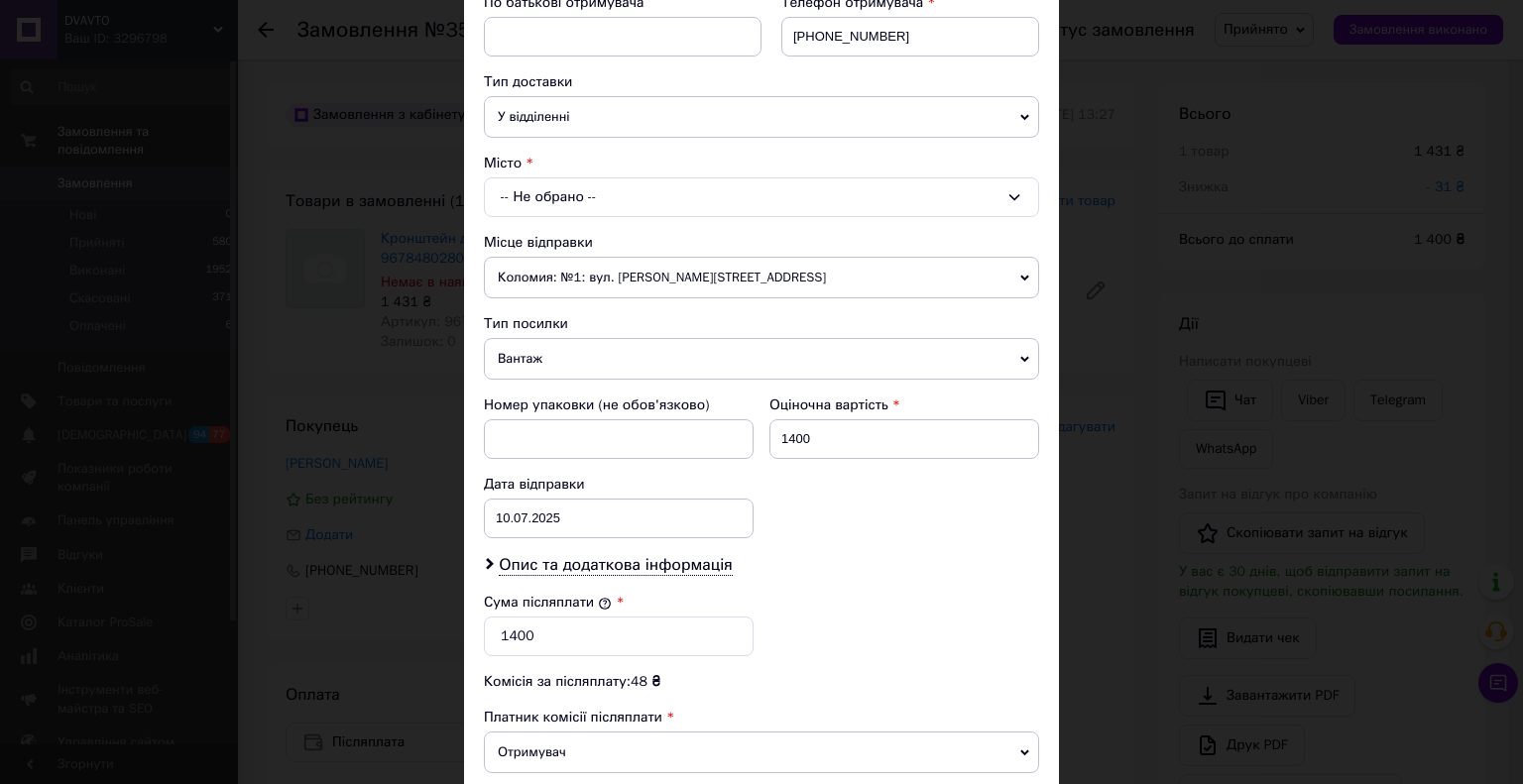 click on "-- Не обрано --" at bounding box center (762, 197) 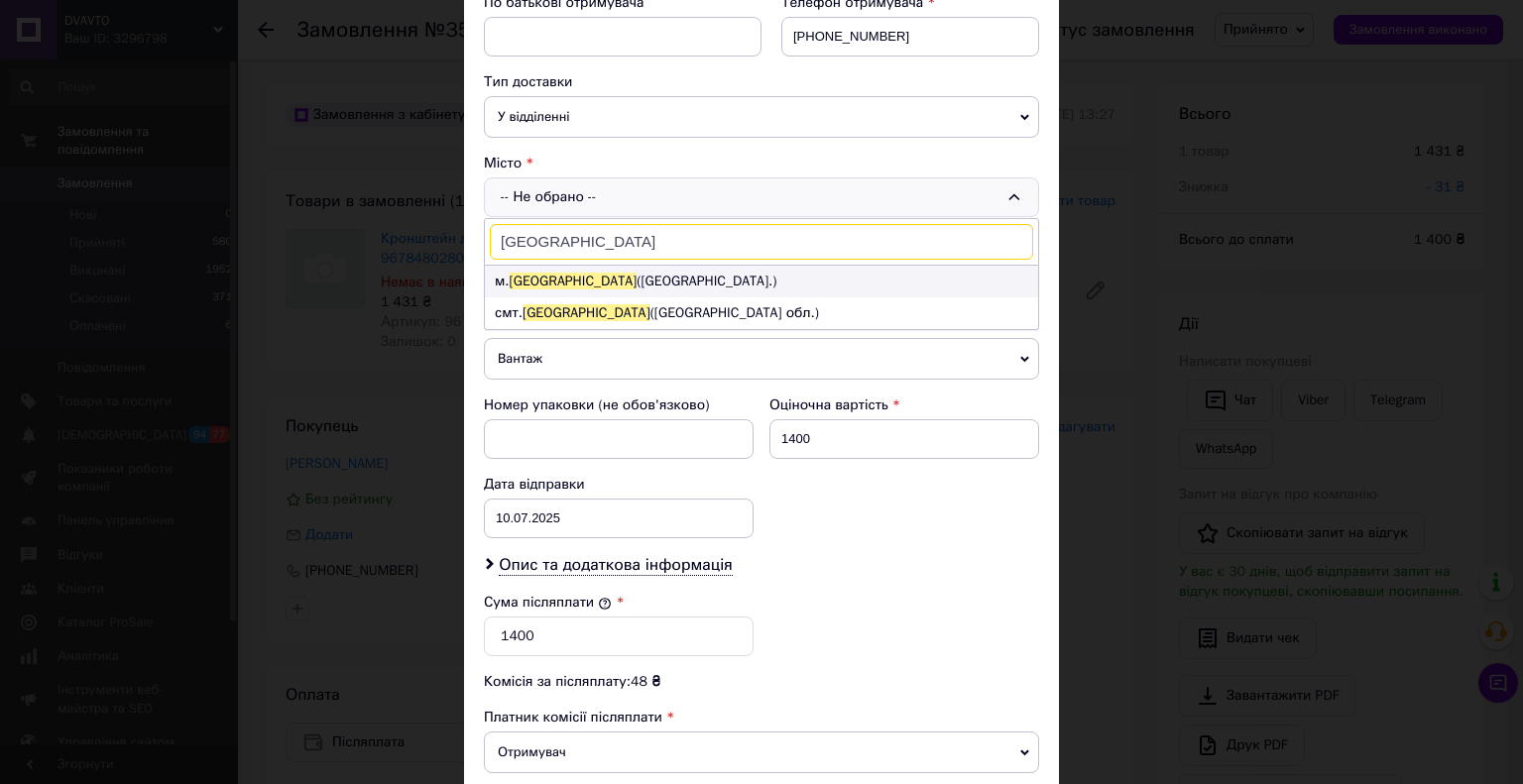 type on "[GEOGRAPHIC_DATA]" 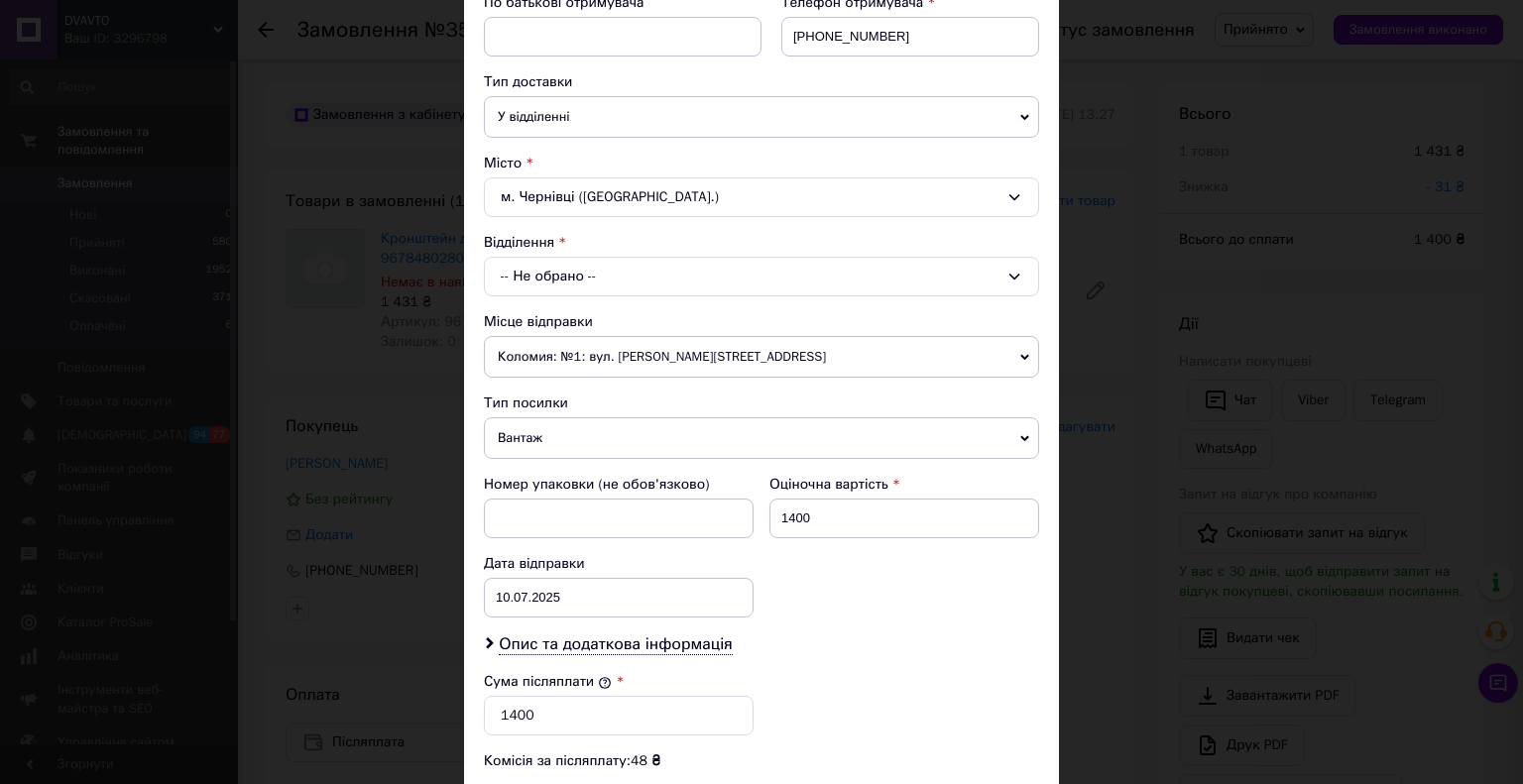 click on "-- Не обрано --" at bounding box center (762, 277) 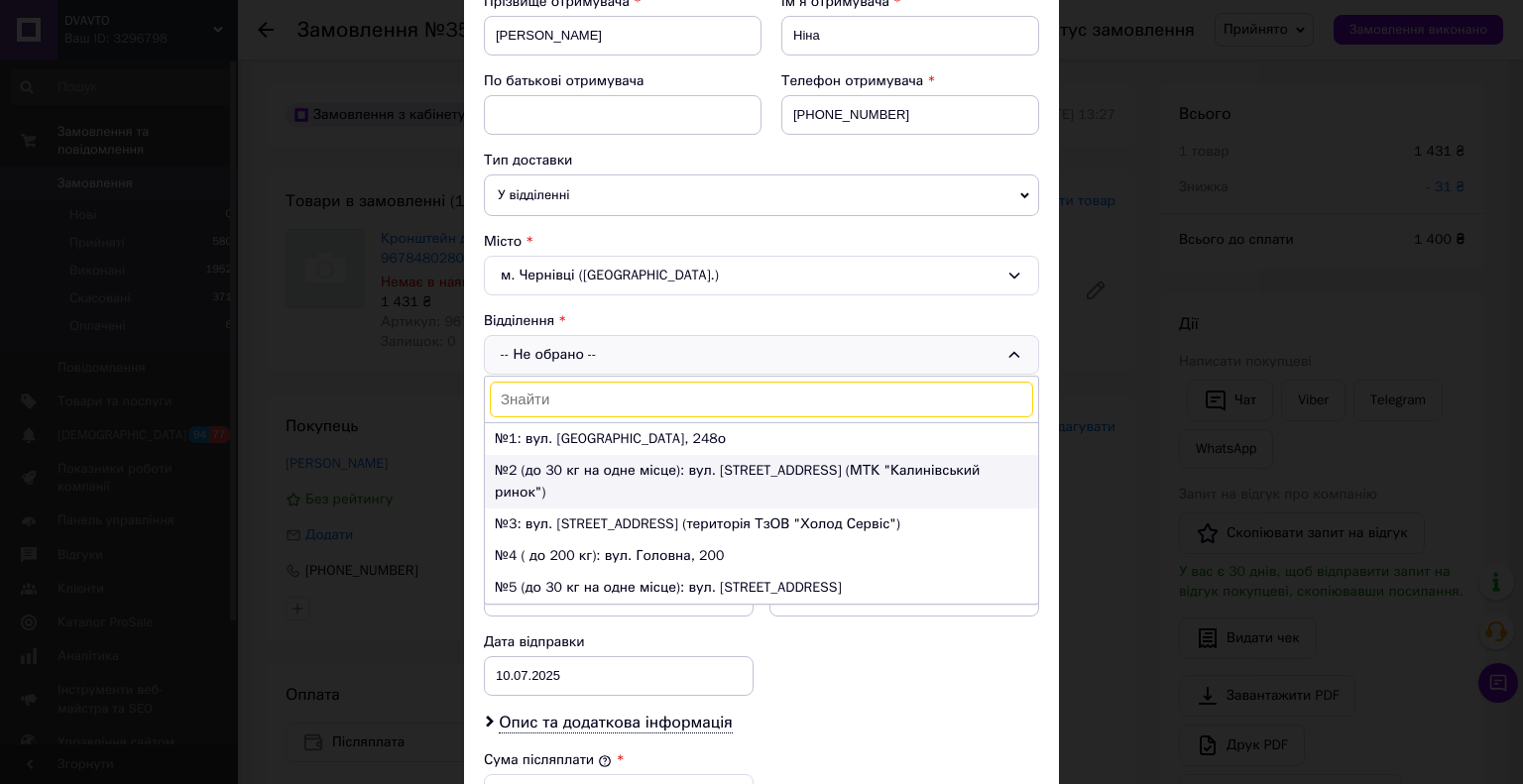 scroll, scrollTop: 297, scrollLeft: 0, axis: vertical 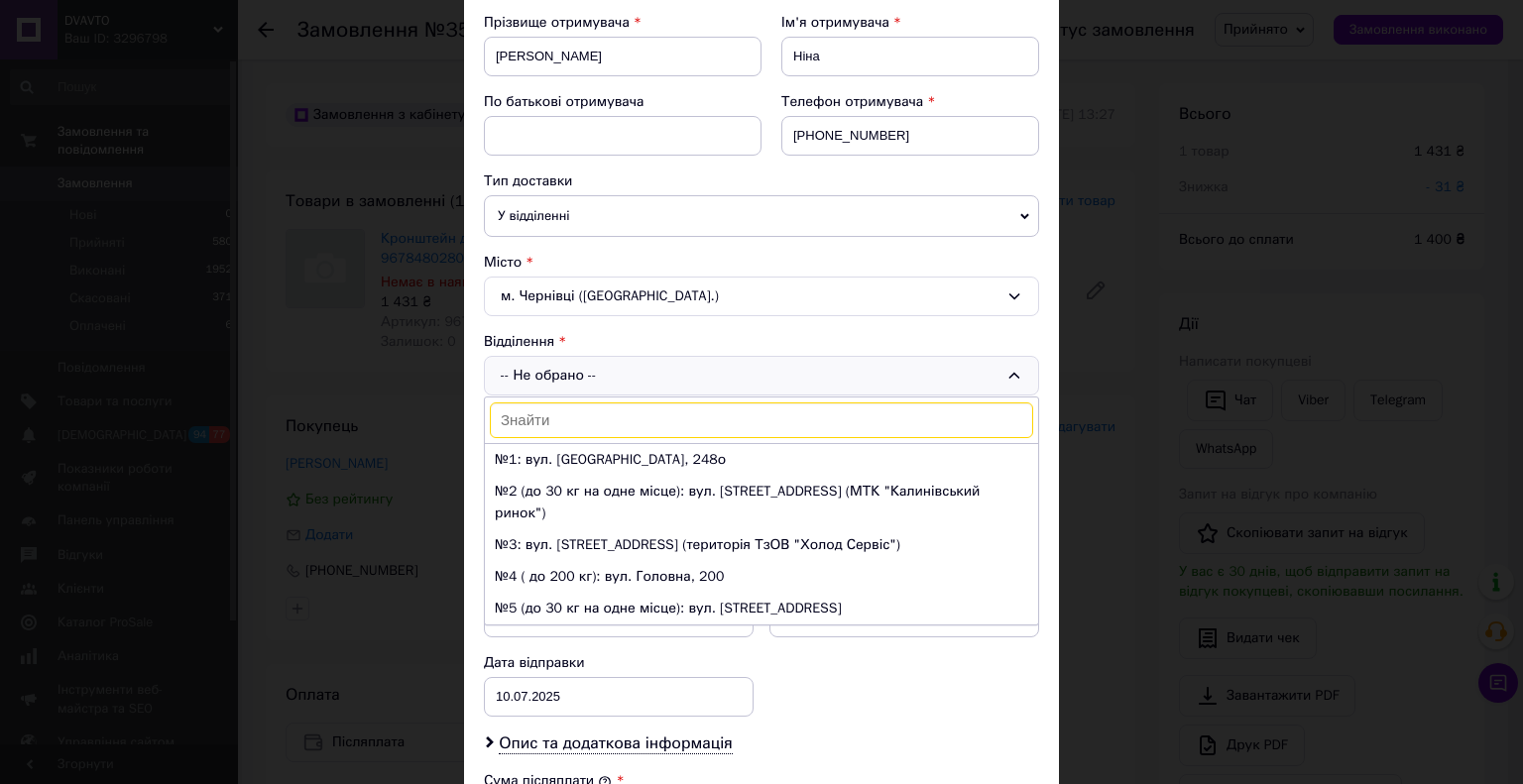 click on "м. Чернівці ([GEOGRAPHIC_DATA].)" at bounding box center (762, 296) 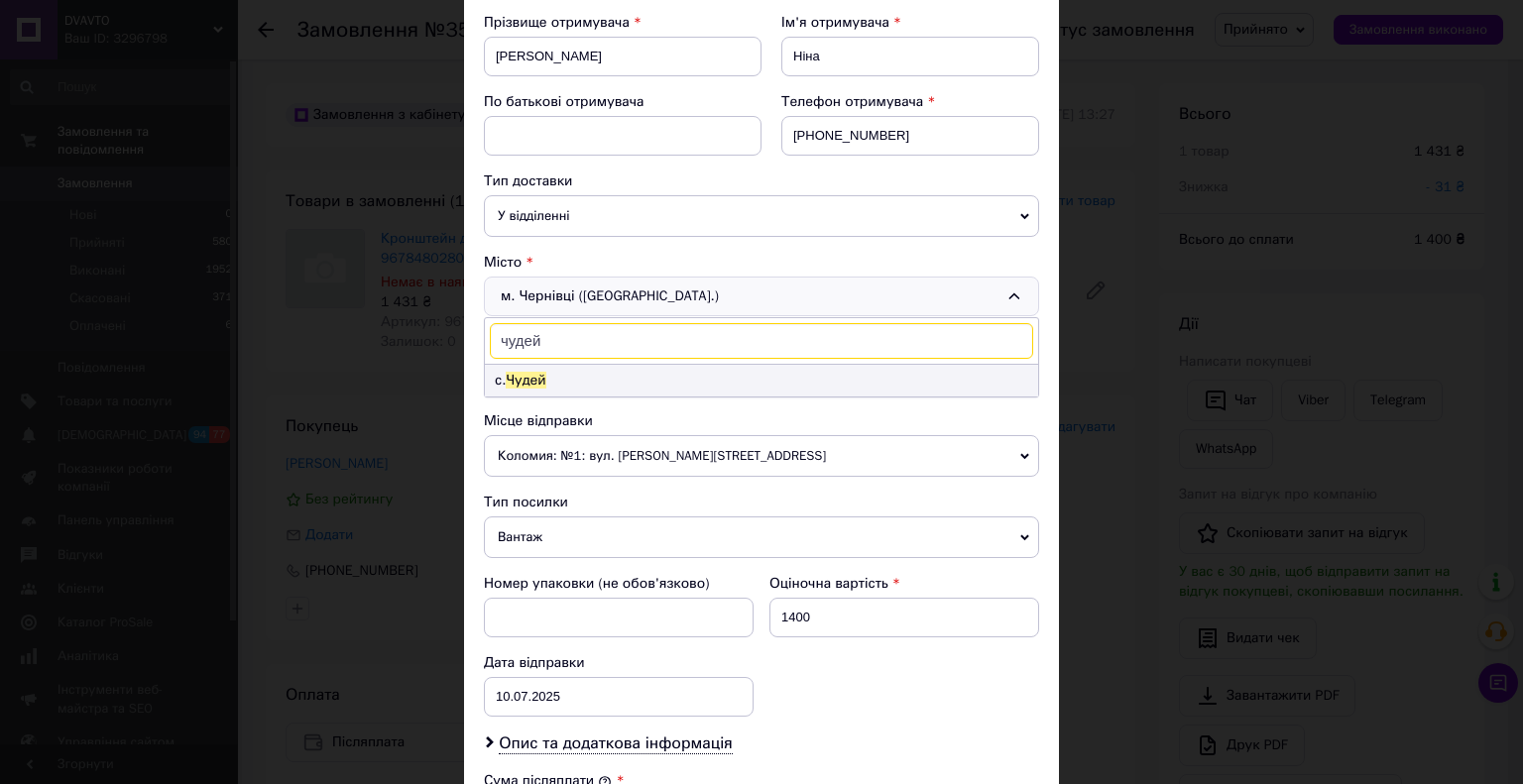 type on "чудей" 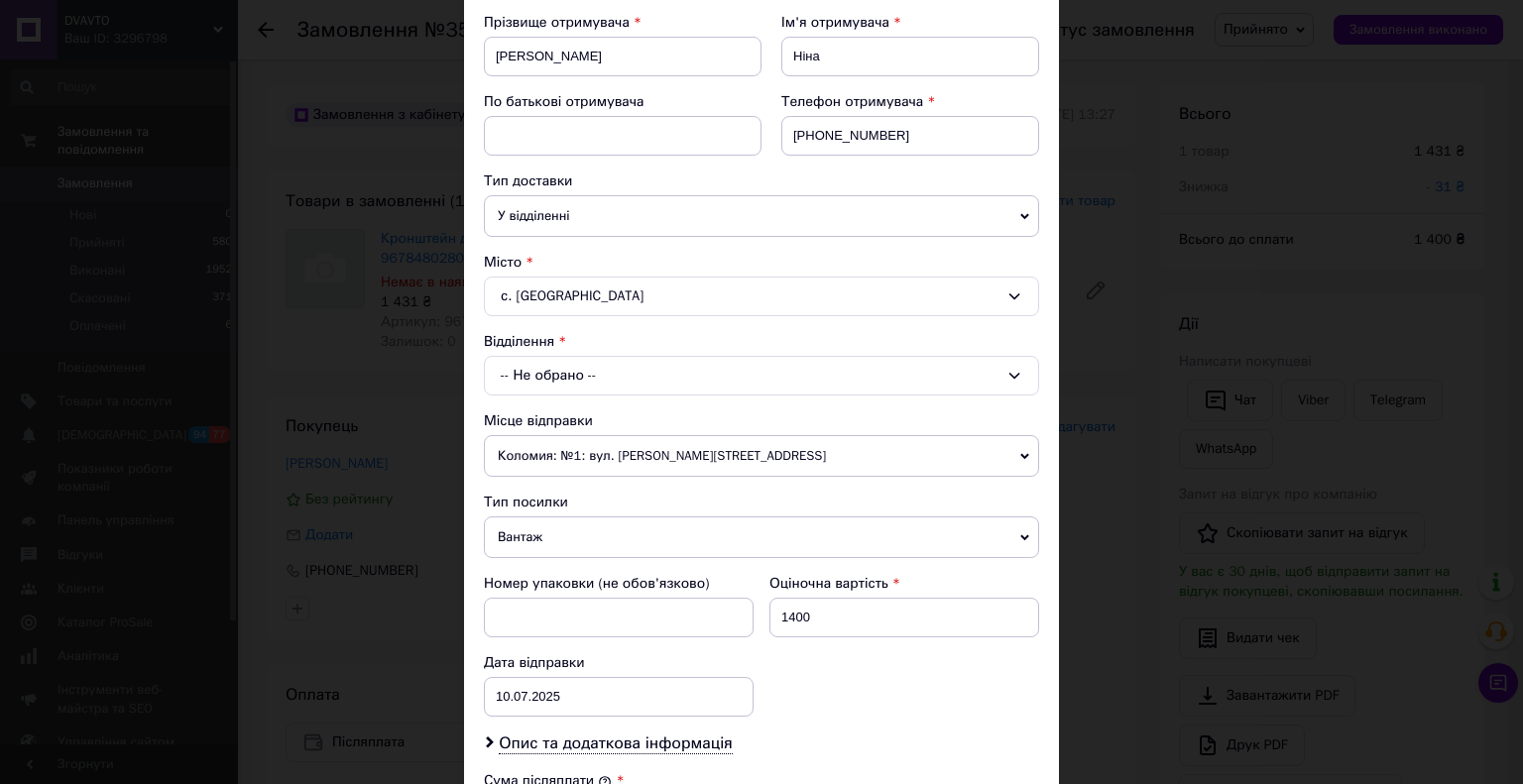 click on "-- Не обрано --" at bounding box center [762, 376] 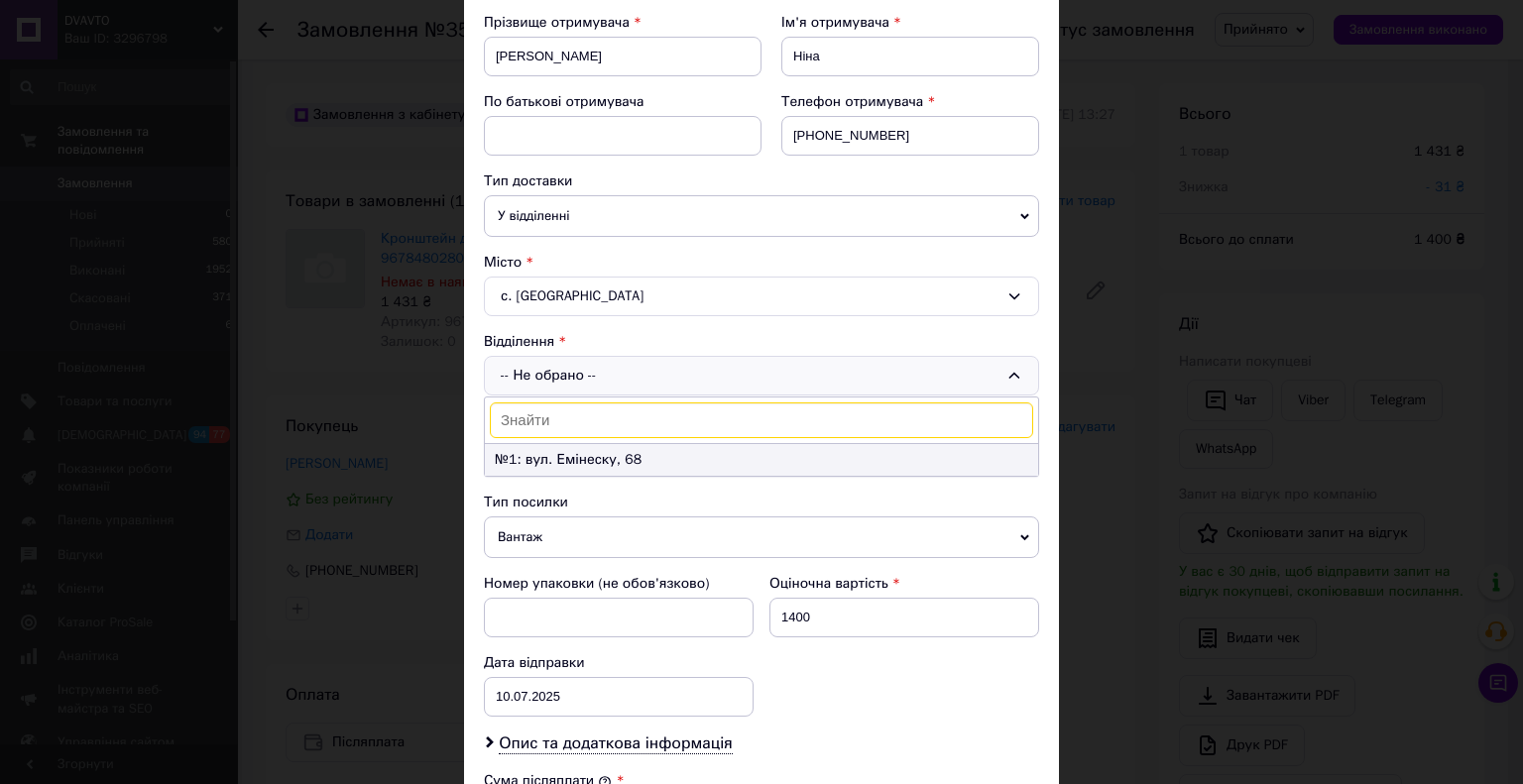 click on "№1: вул. Емінеску, 68" at bounding box center (762, 460) 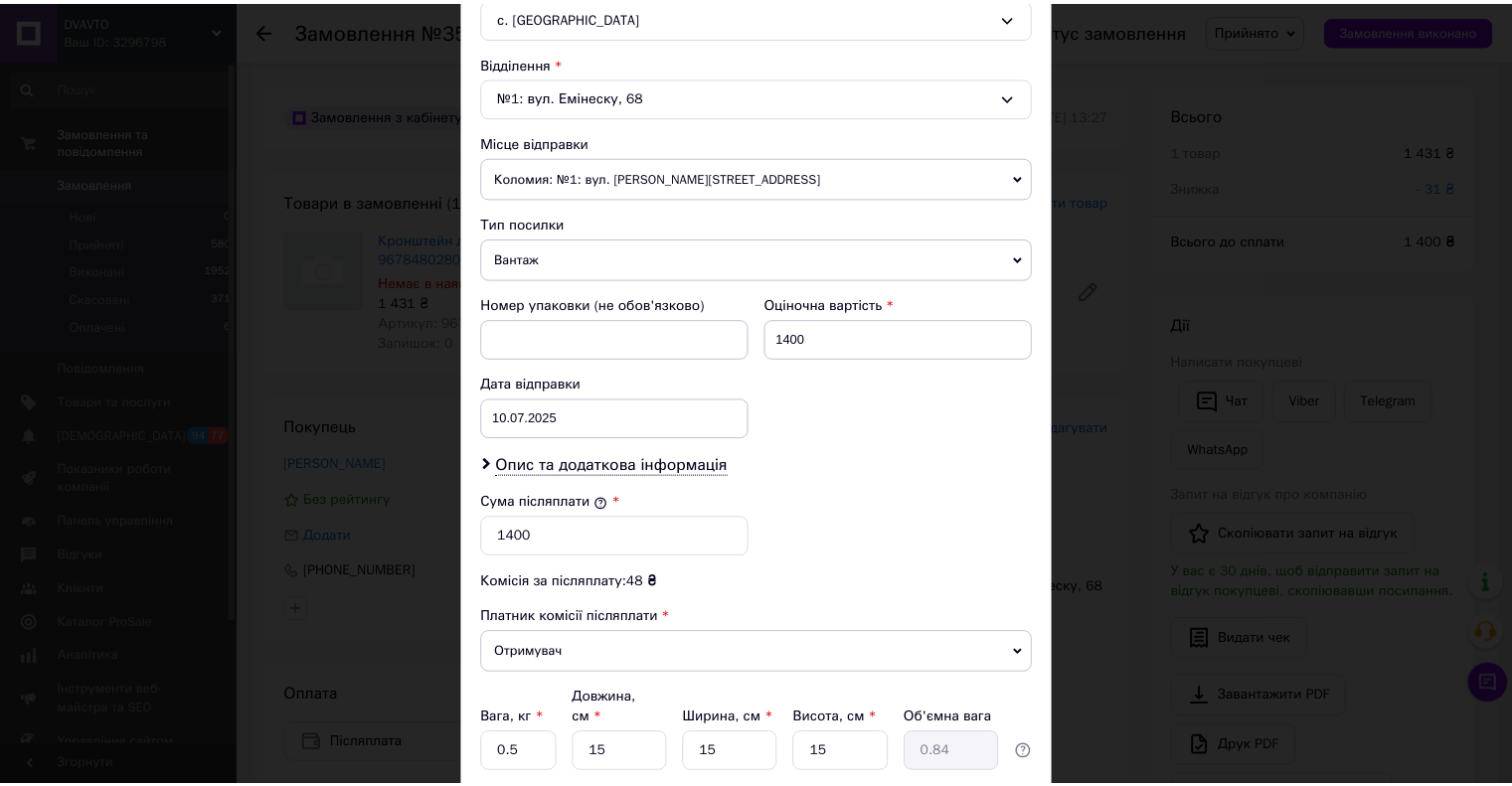 scroll, scrollTop: 723, scrollLeft: 0, axis: vertical 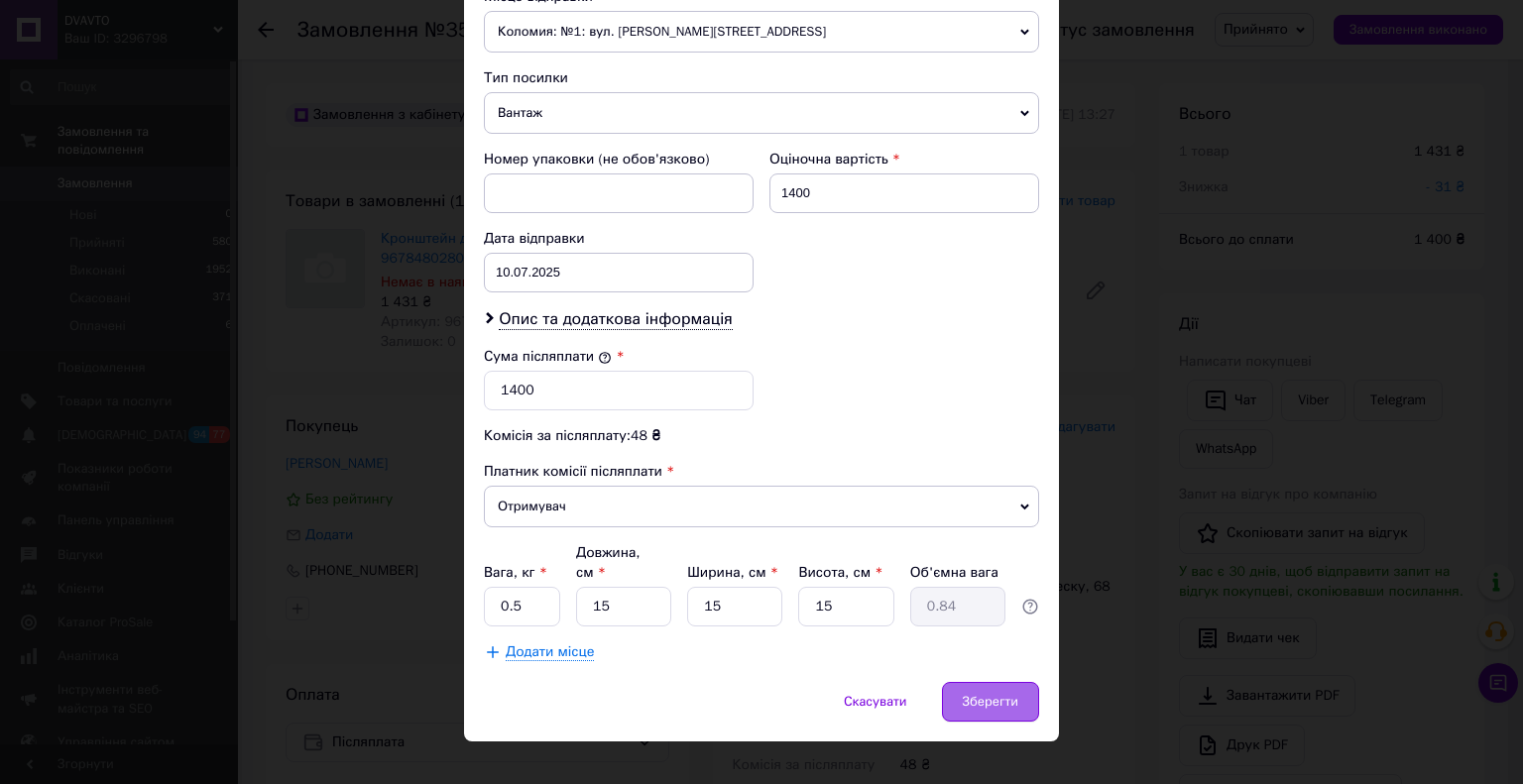 click on "Зберегти" at bounding box center (991, 702) 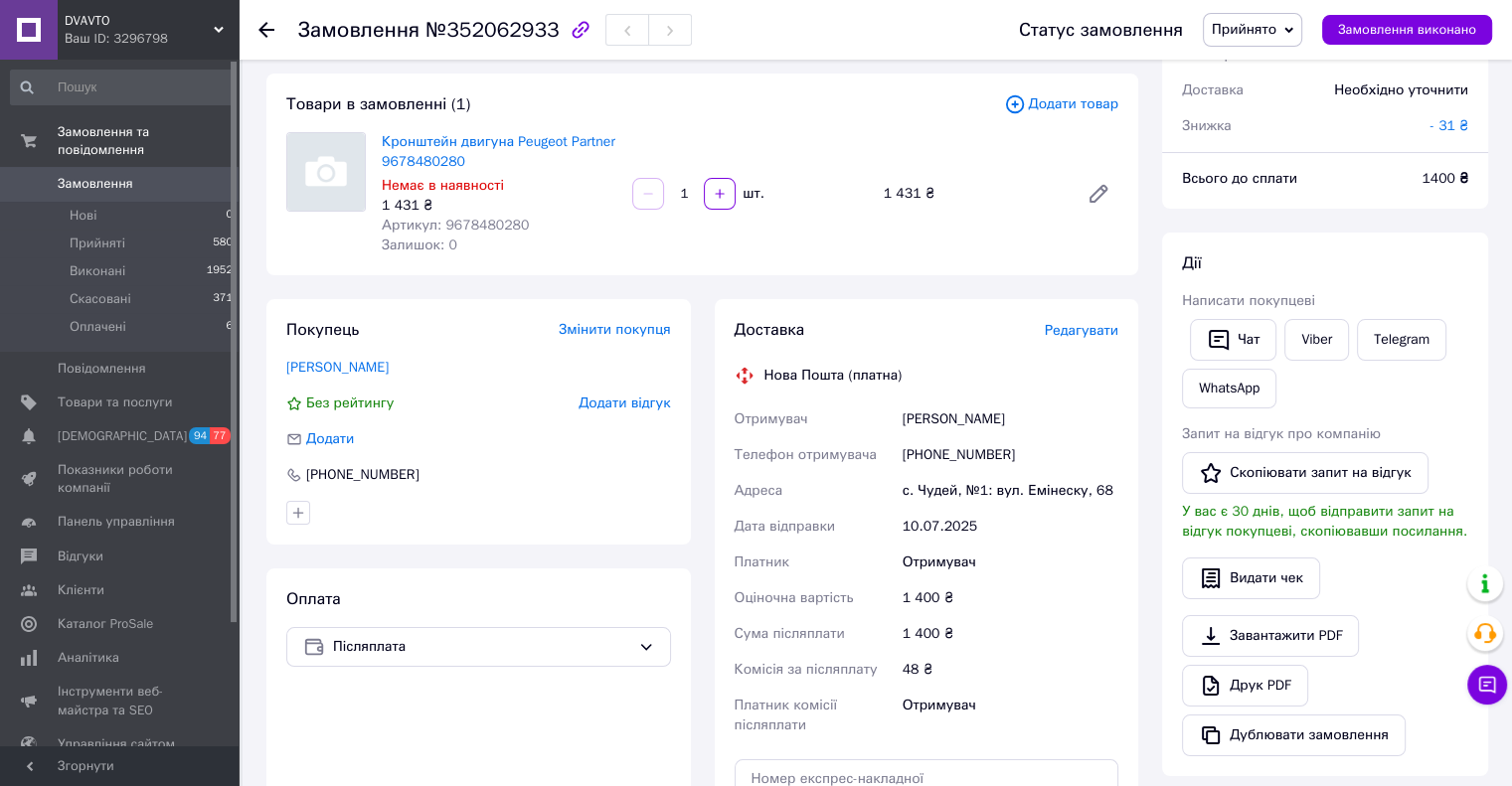 scroll, scrollTop: 0, scrollLeft: 0, axis: both 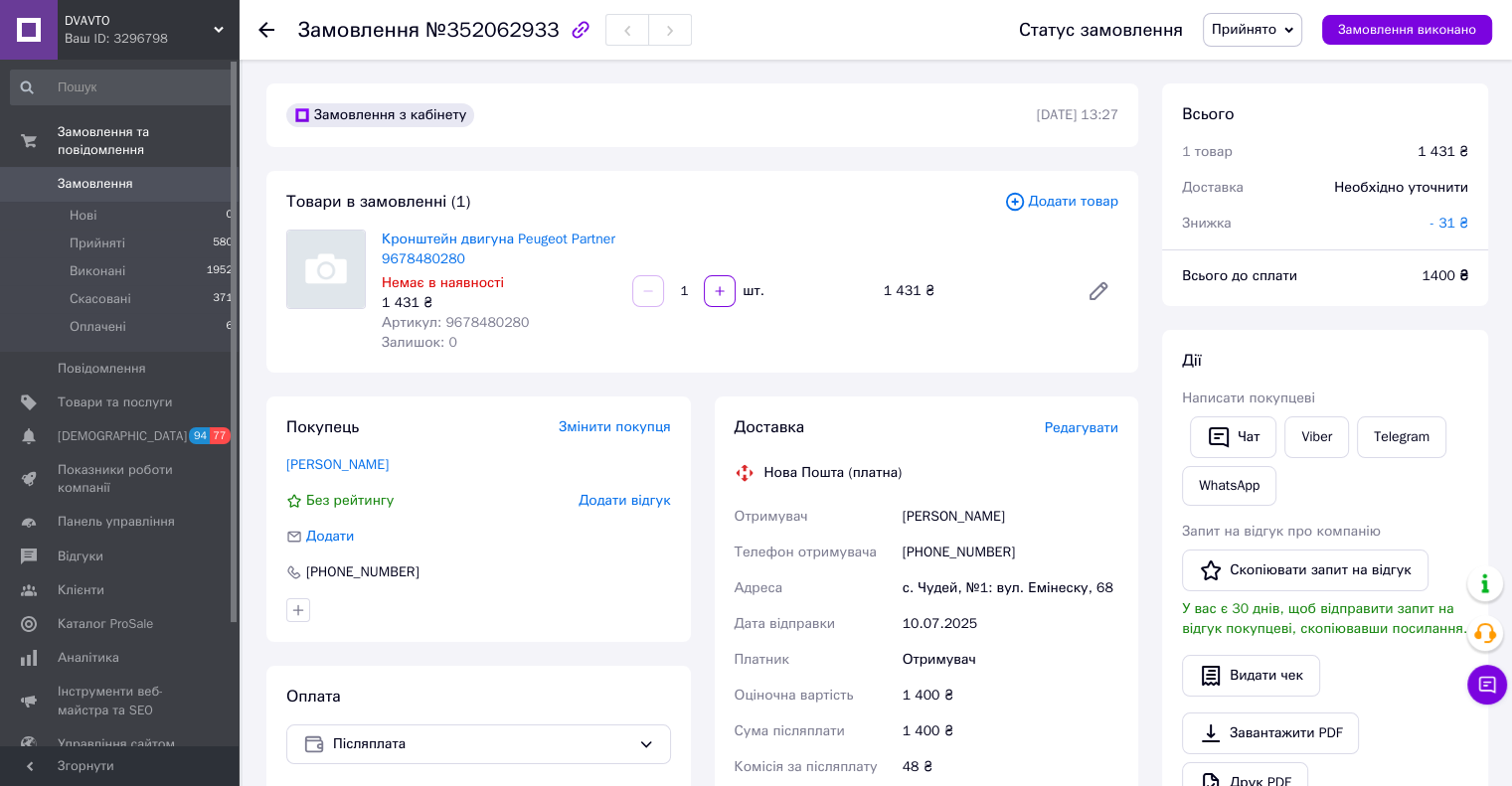 click on "Артикул: 9678480280" at bounding box center [455, 322] 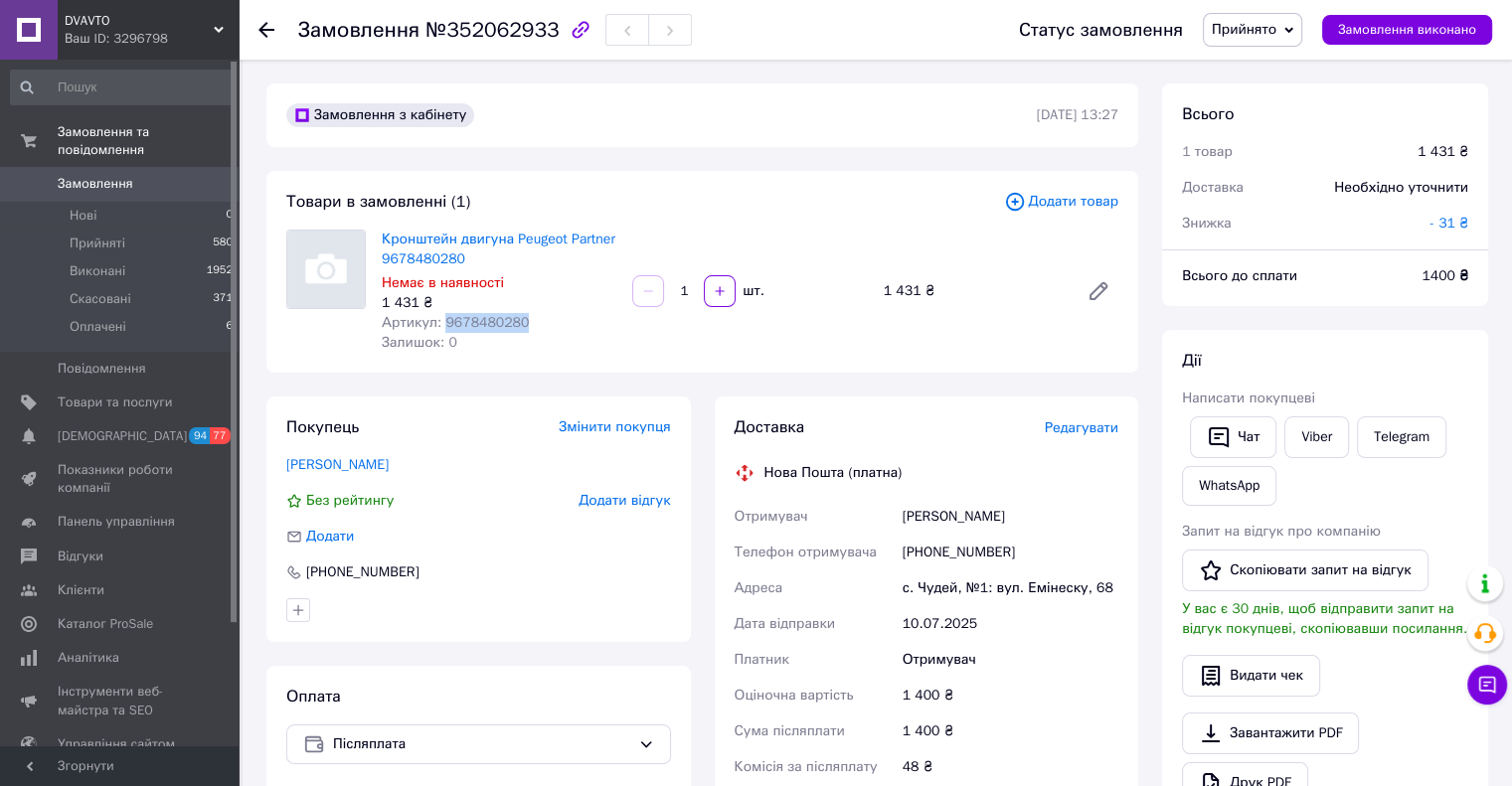 click on "Артикул: 9678480280" at bounding box center (455, 322) 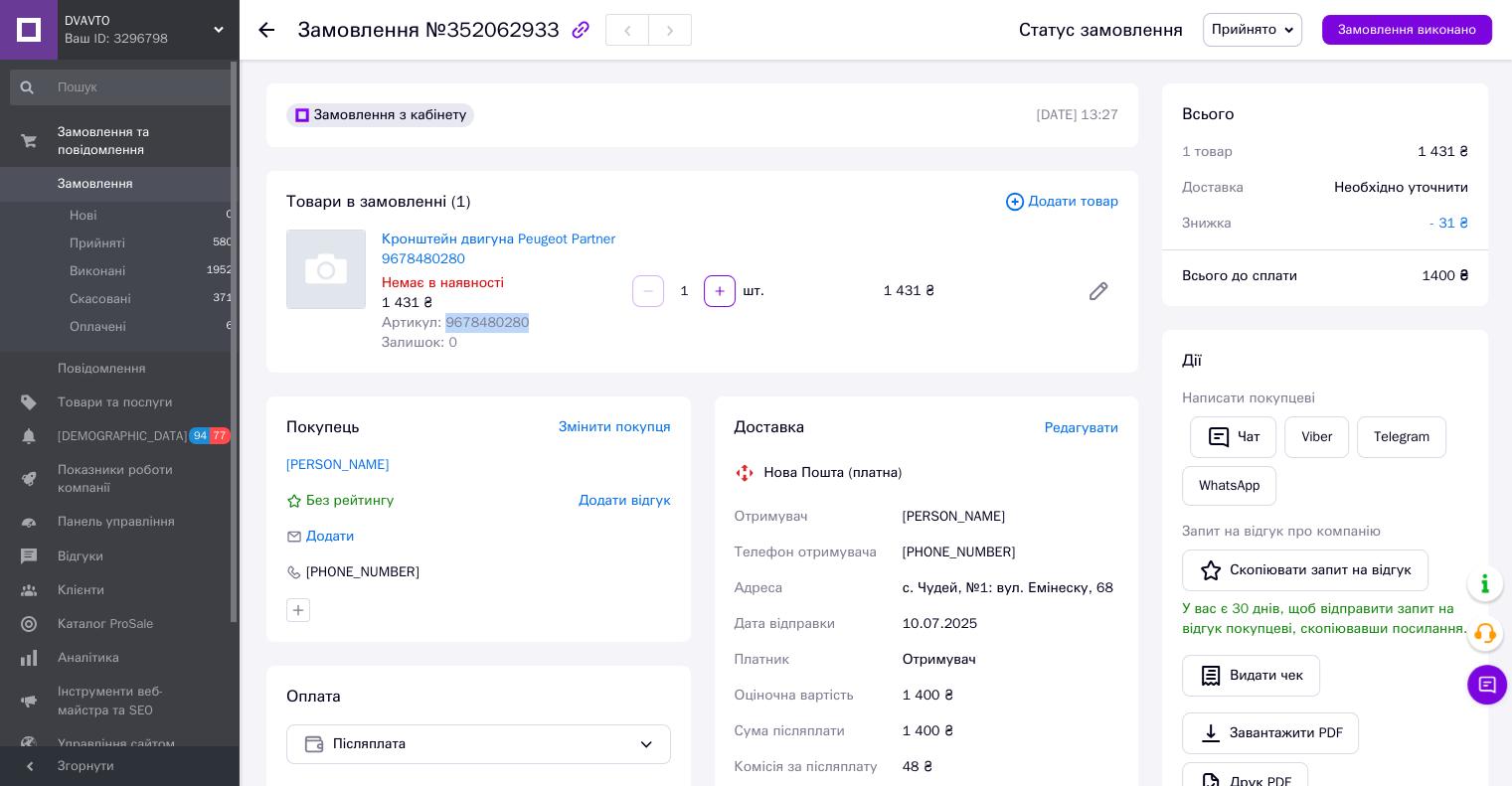 copy on "9678480280" 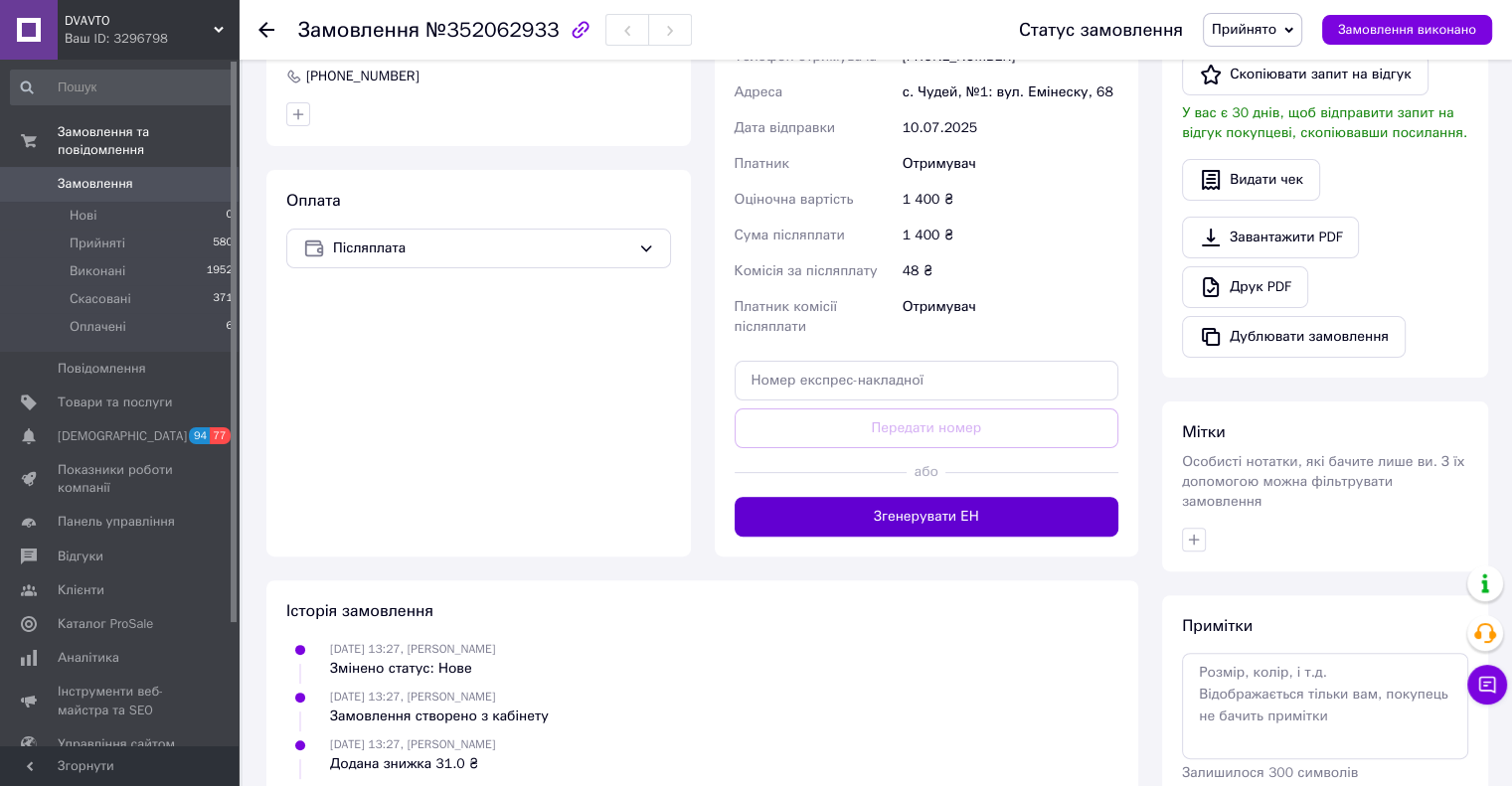 scroll, scrollTop: 497, scrollLeft: 0, axis: vertical 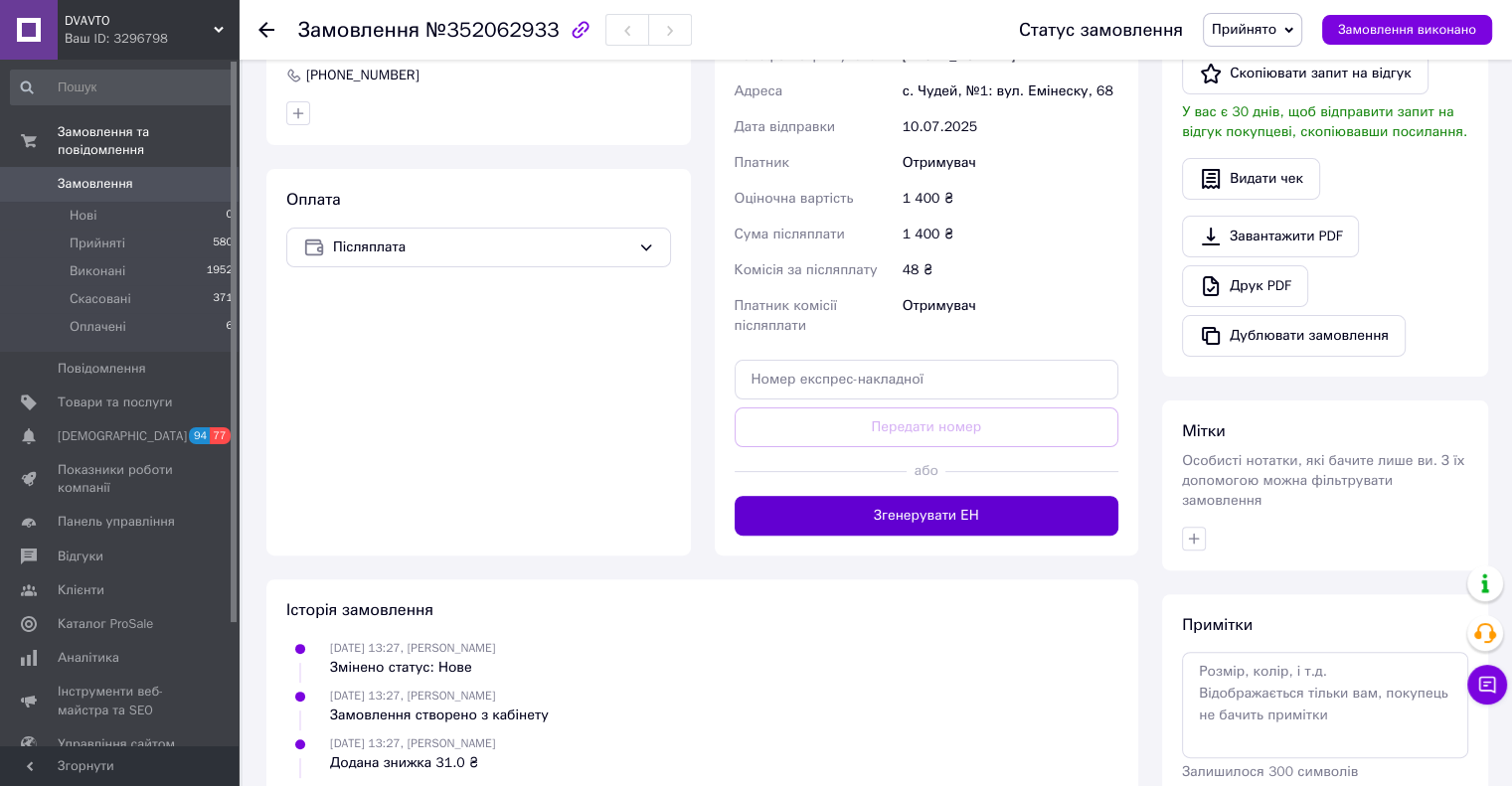 click on "Згенерувати ЕН" at bounding box center [926, 516] 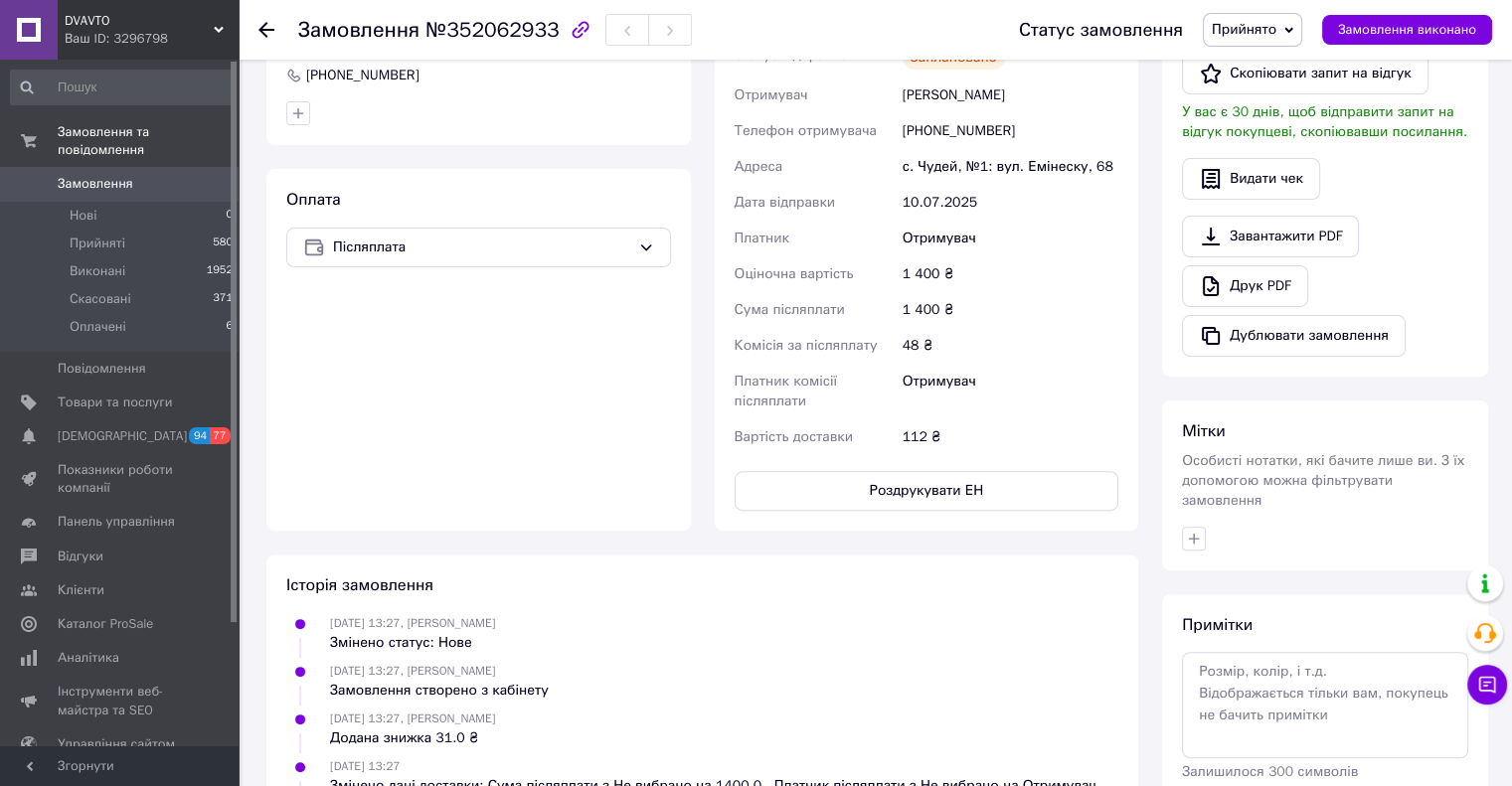 click 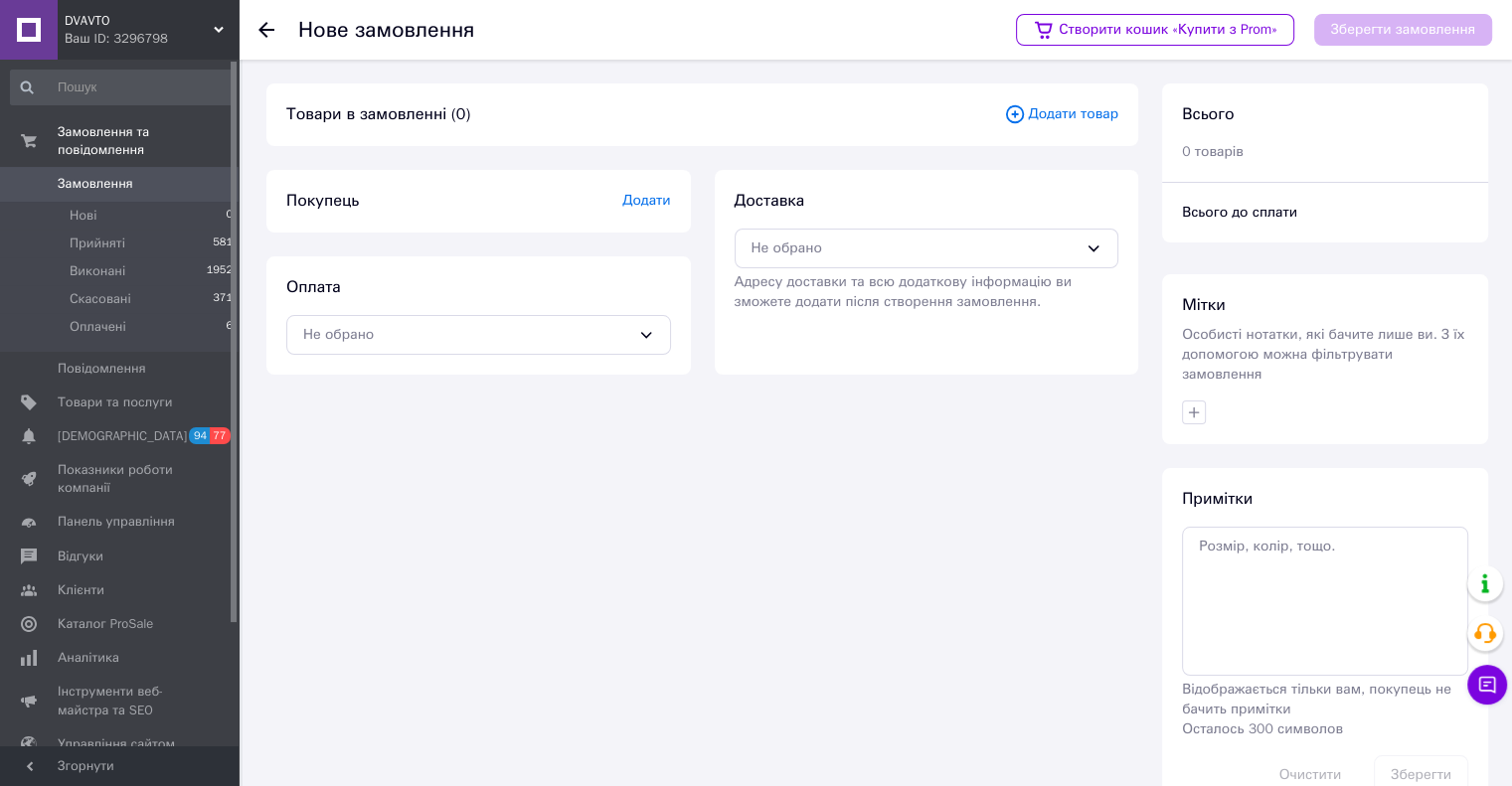 click 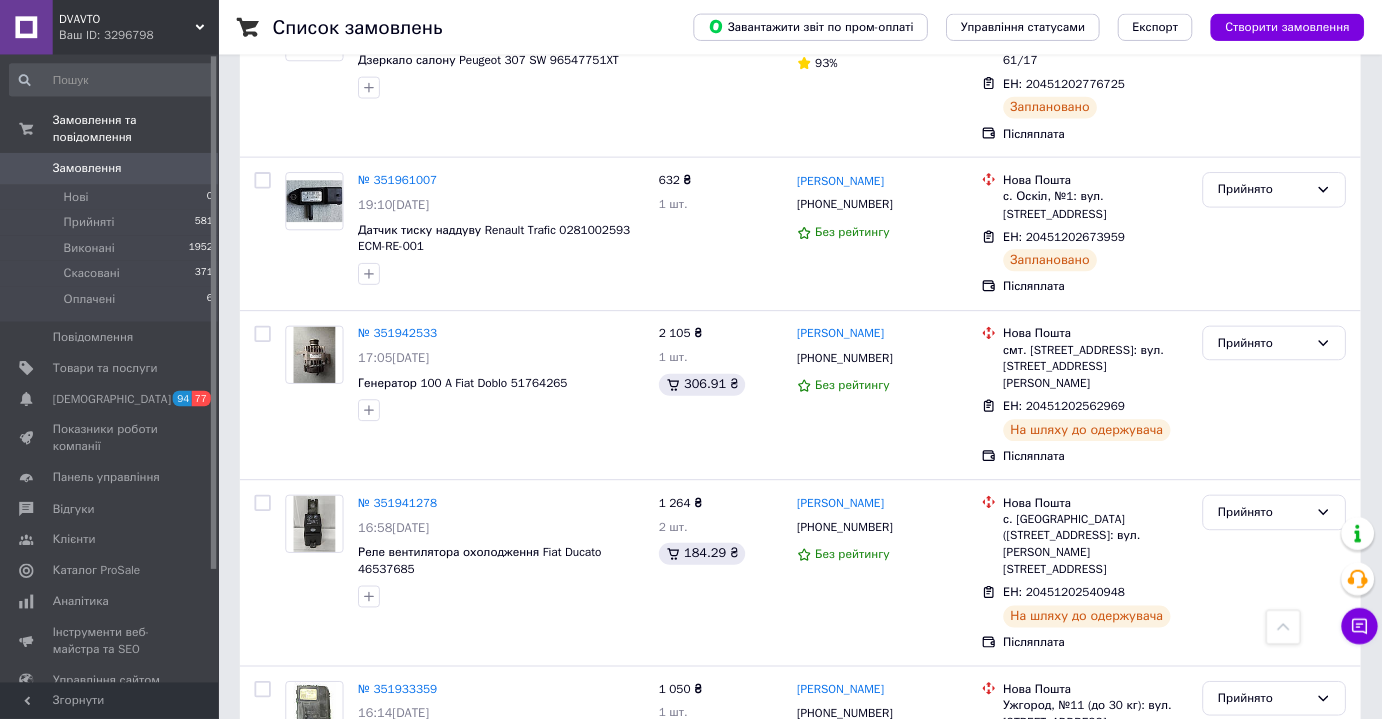 scroll, scrollTop: 1300, scrollLeft: 0, axis: vertical 